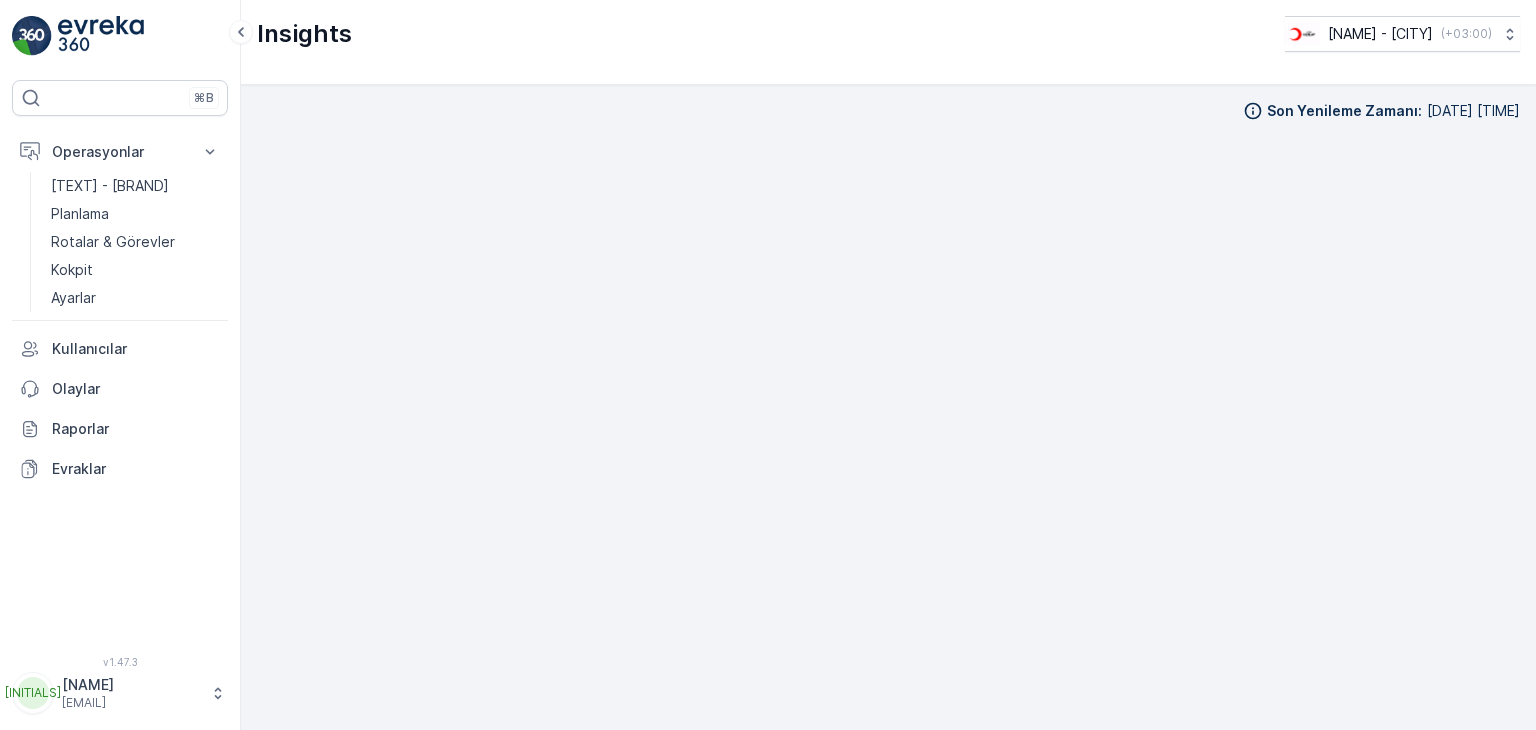 scroll, scrollTop: 0, scrollLeft: 0, axis: both 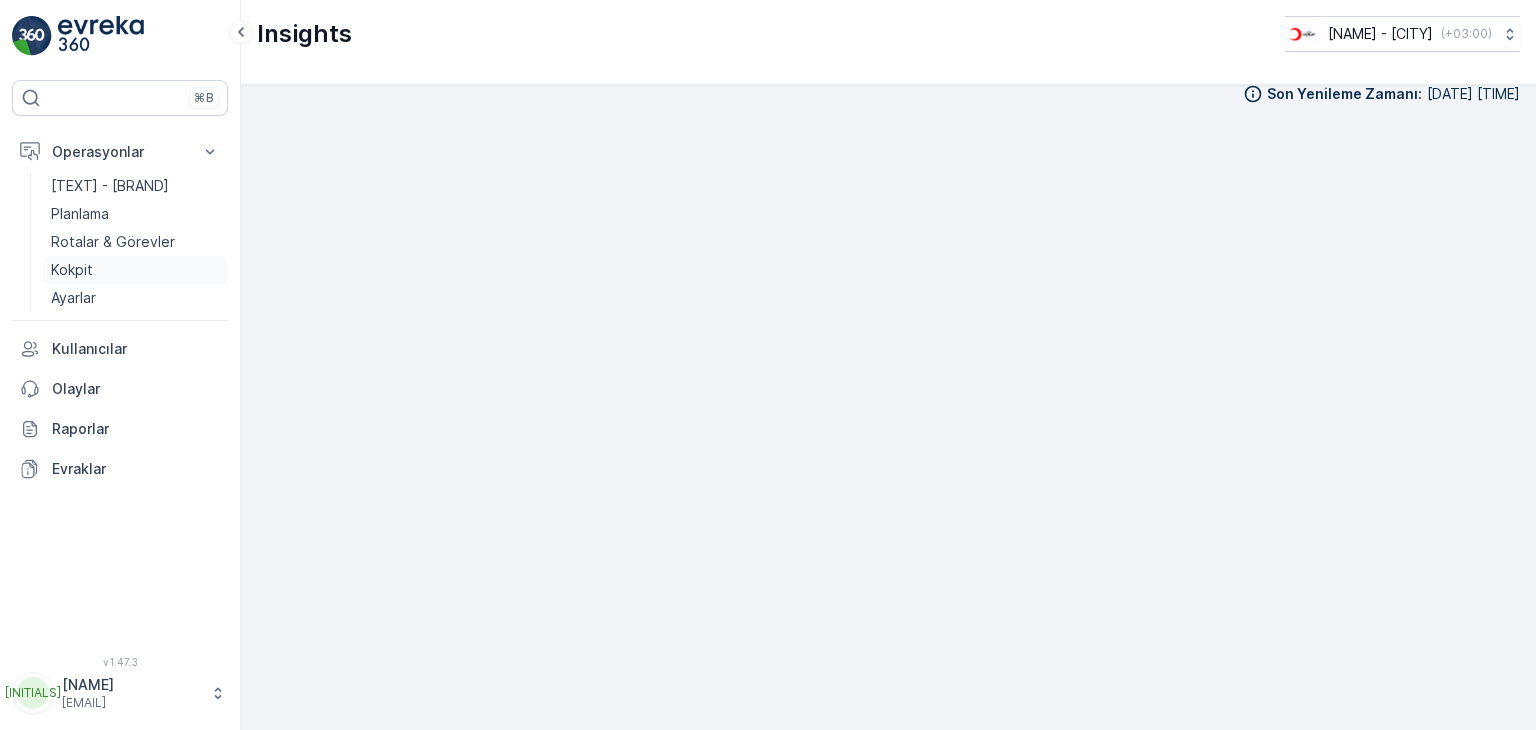 click on "Kokpit" at bounding box center (135, 270) 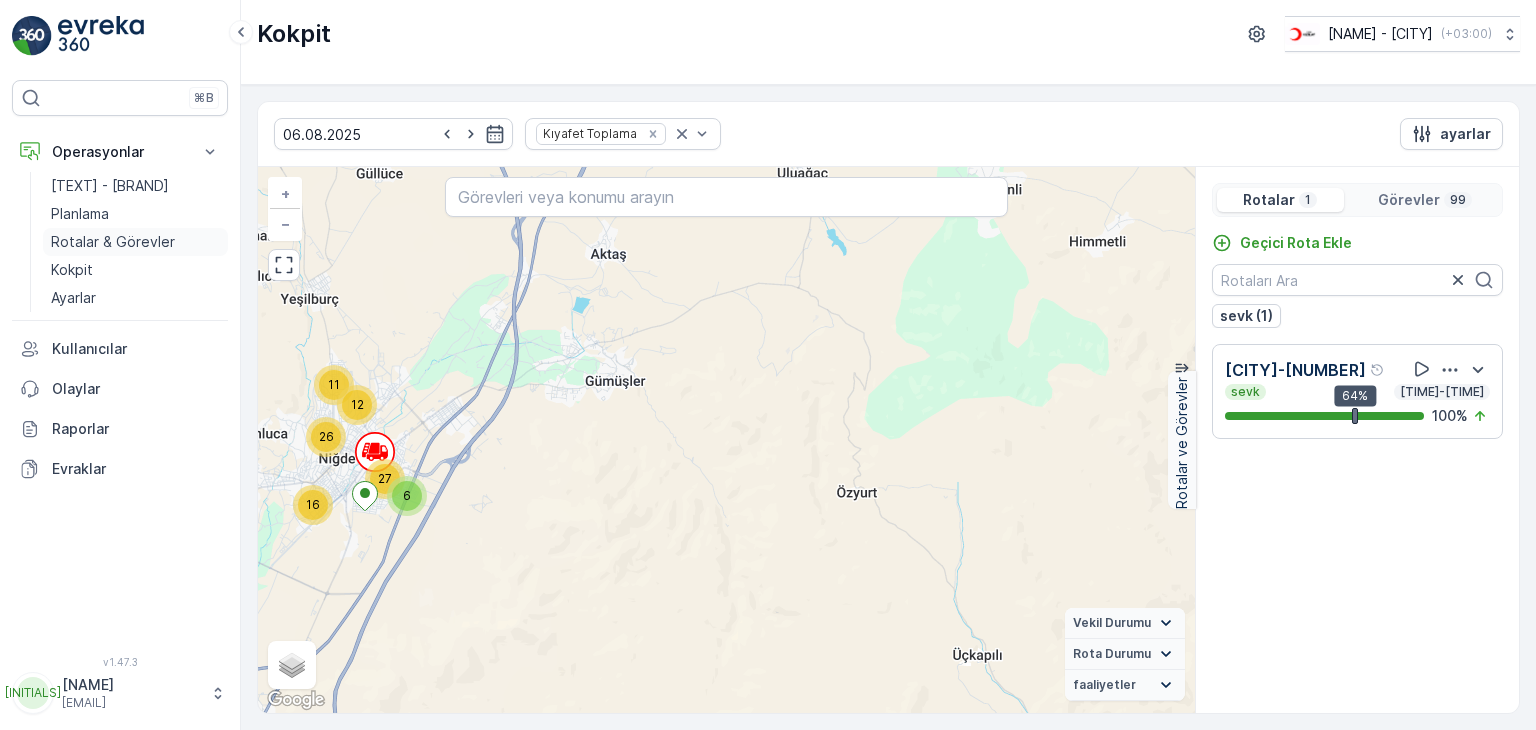 click on "Rotalar & Görevler" at bounding box center (113, 242) 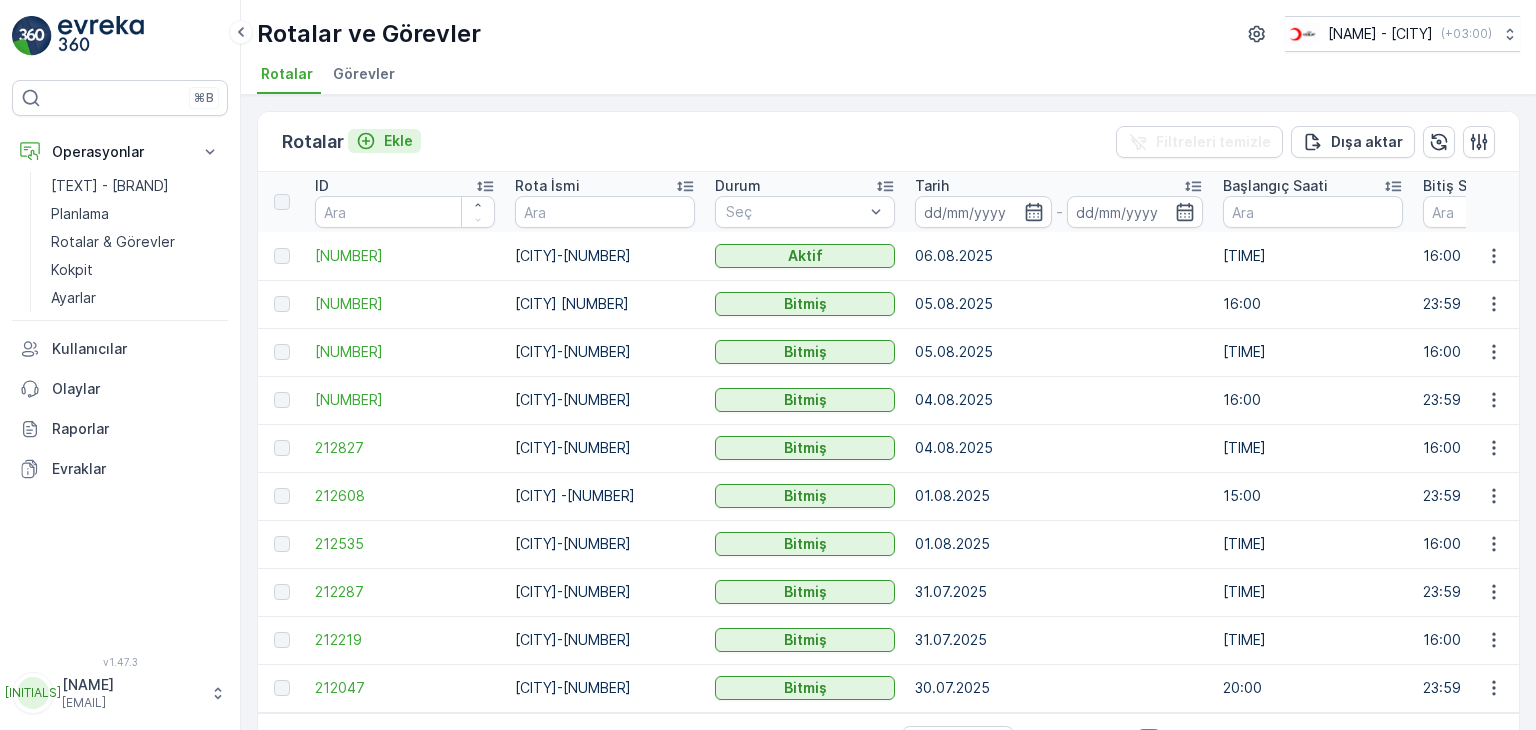 click on "Ekle" at bounding box center (398, 141) 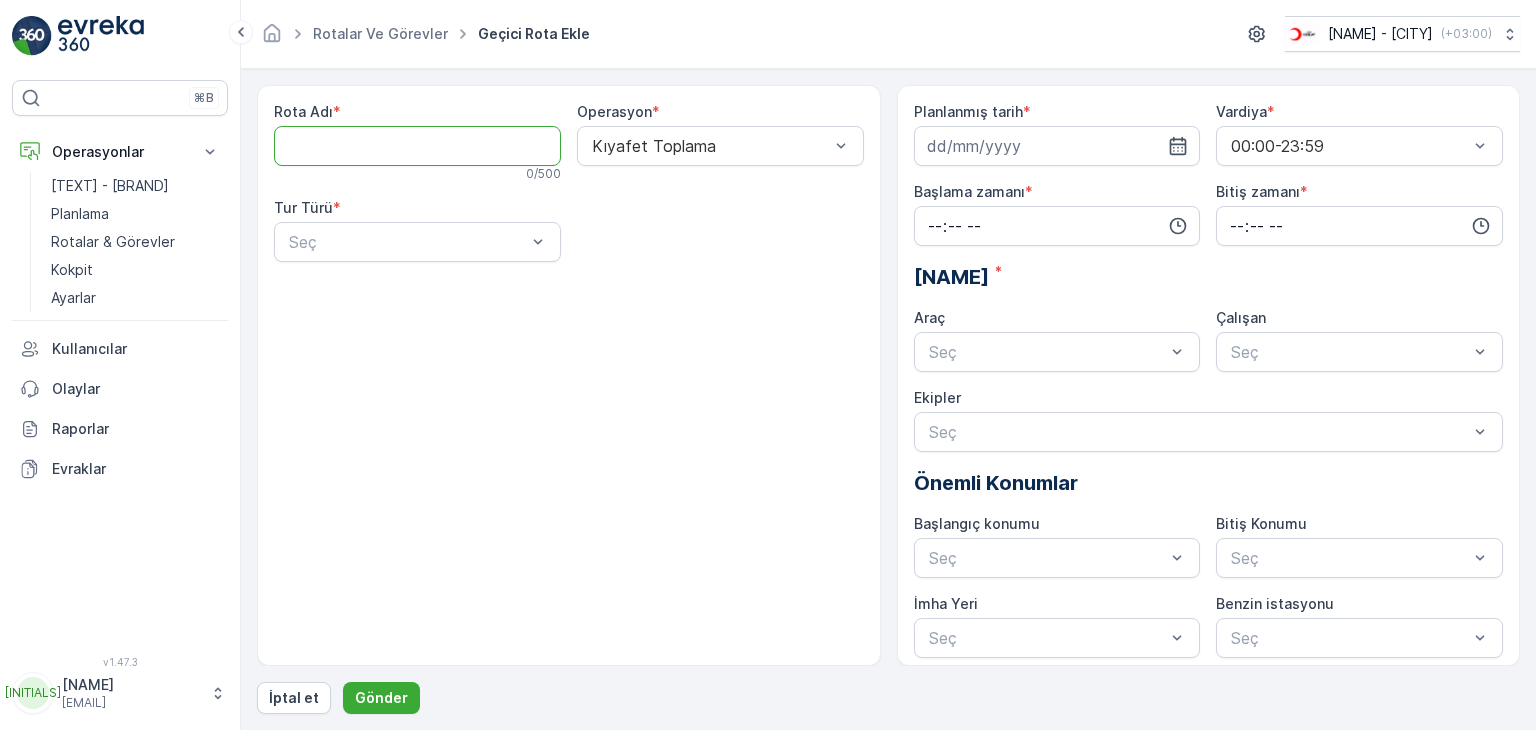 click on "Rota Adı" at bounding box center (417, 146) 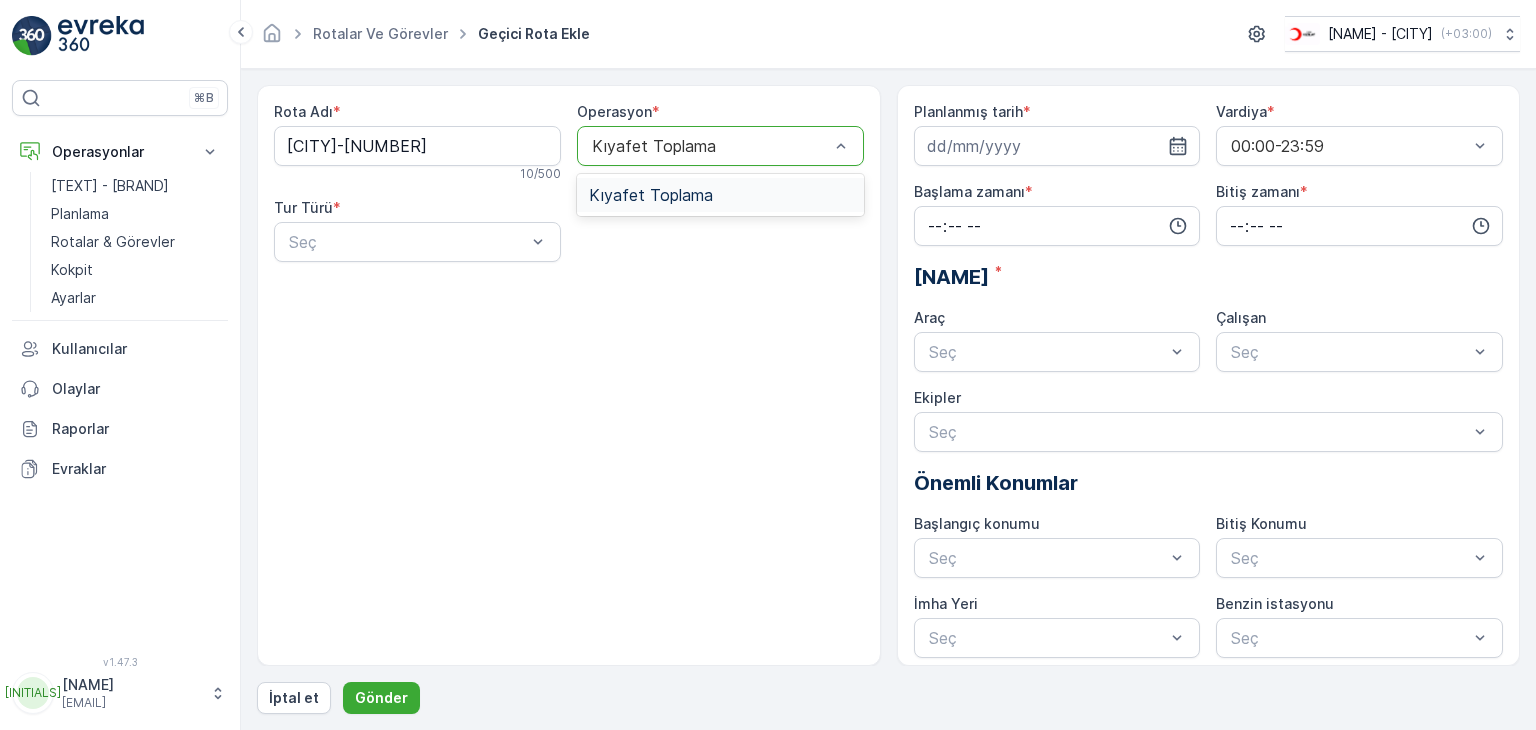 click at bounding box center (710, 146) 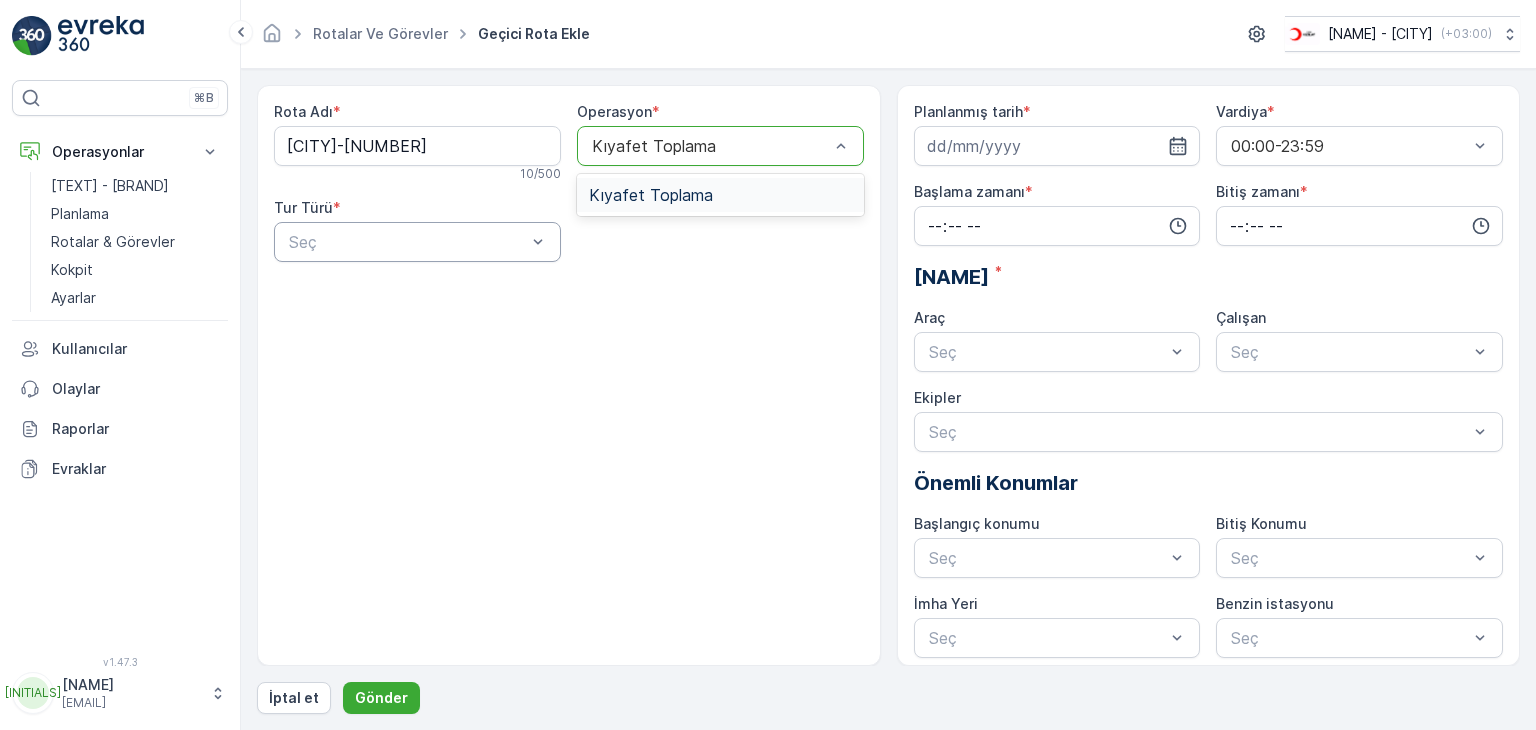 drag, startPoint x: 708, startPoint y: 189, endPoint x: 513, endPoint y: 235, distance: 200.35219 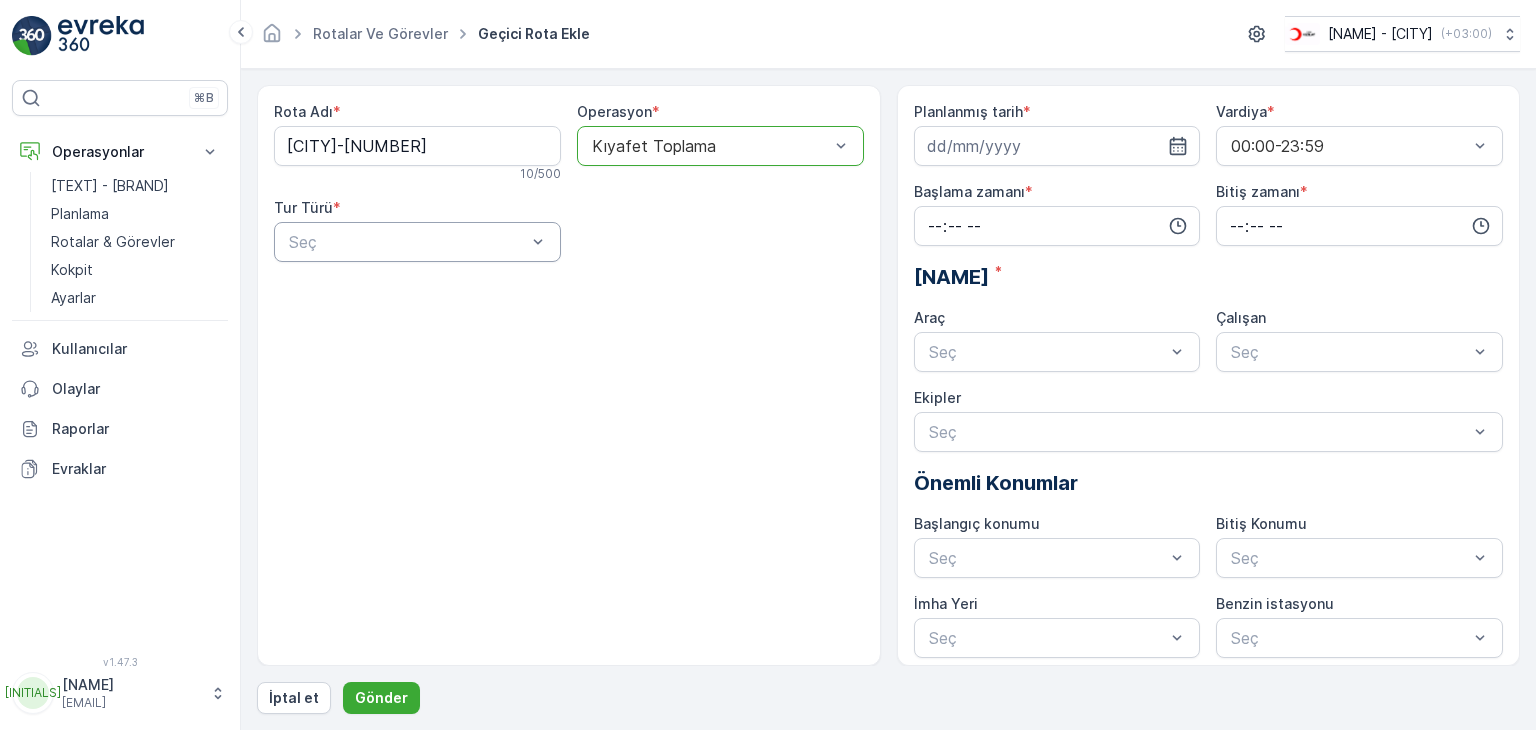 click at bounding box center (407, 242) 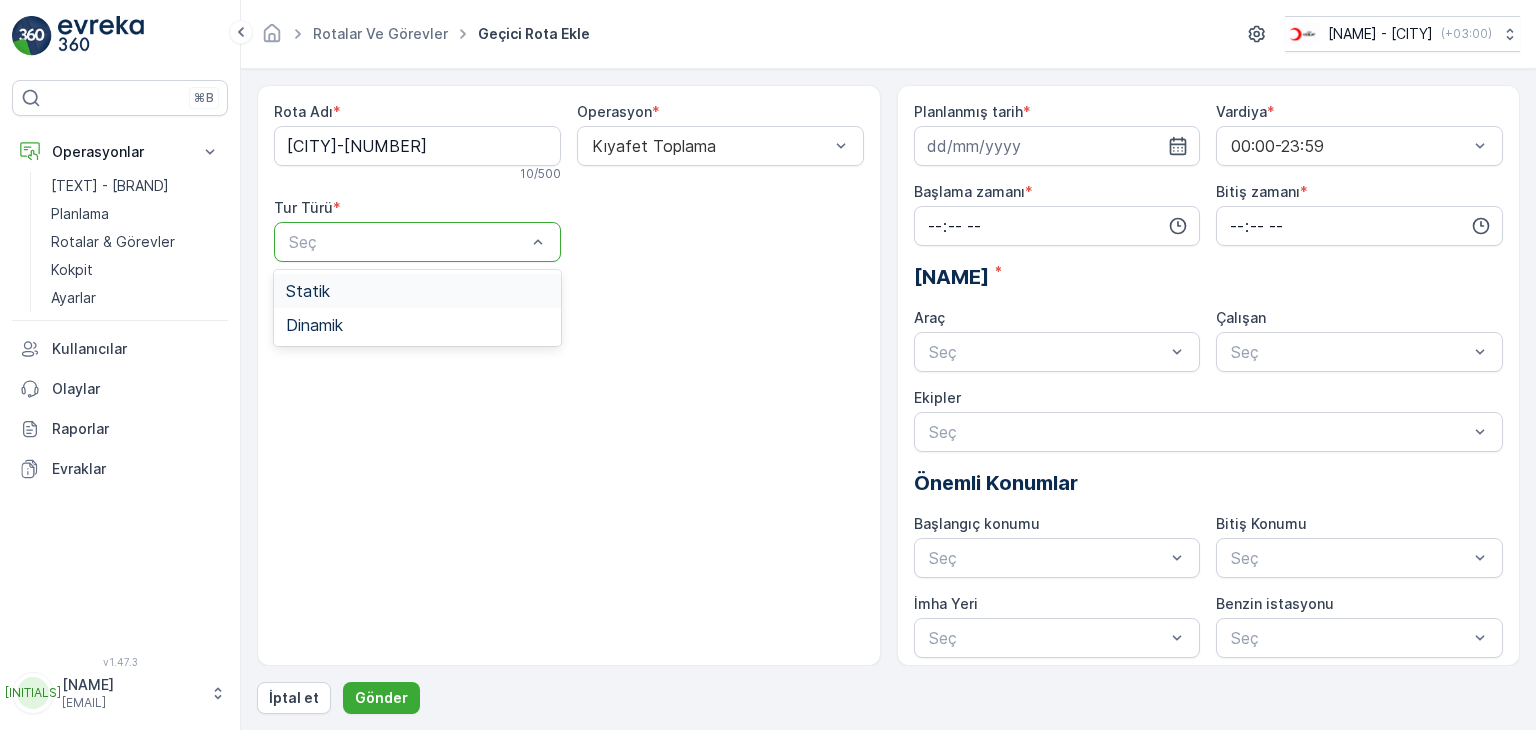 click on "Statik" at bounding box center [417, 291] 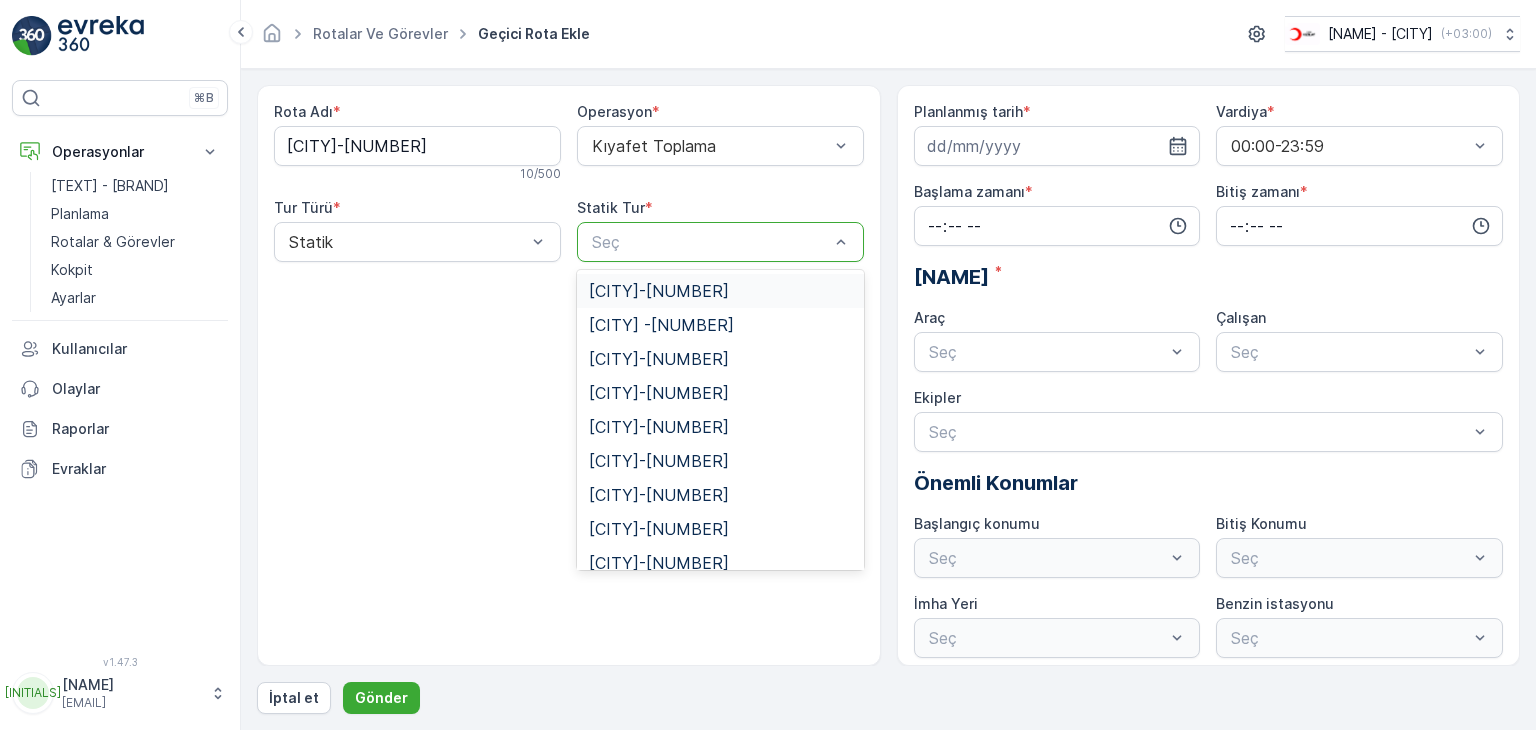 click at bounding box center [710, 242] 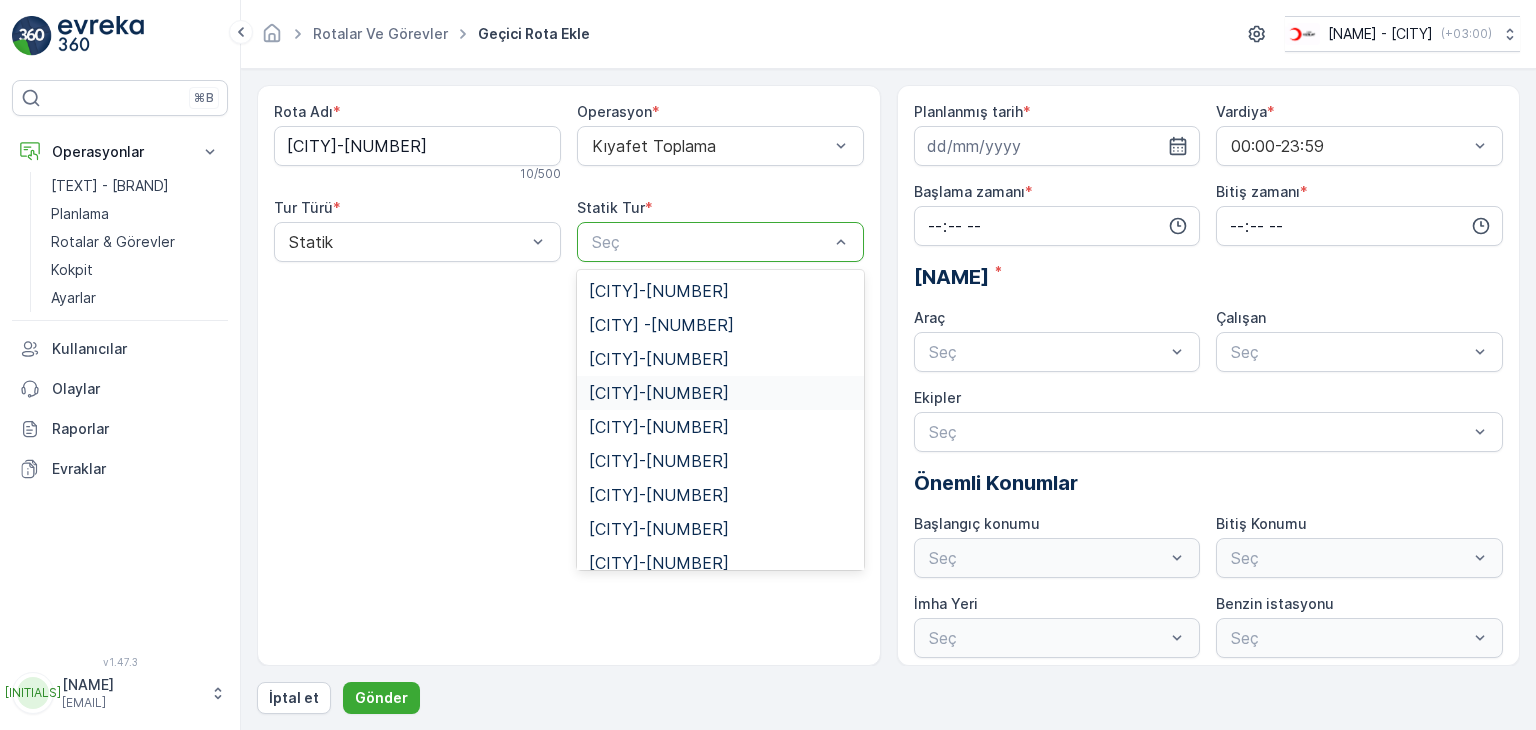 click on "[CITY]-[NUMBER]" at bounding box center [659, 393] 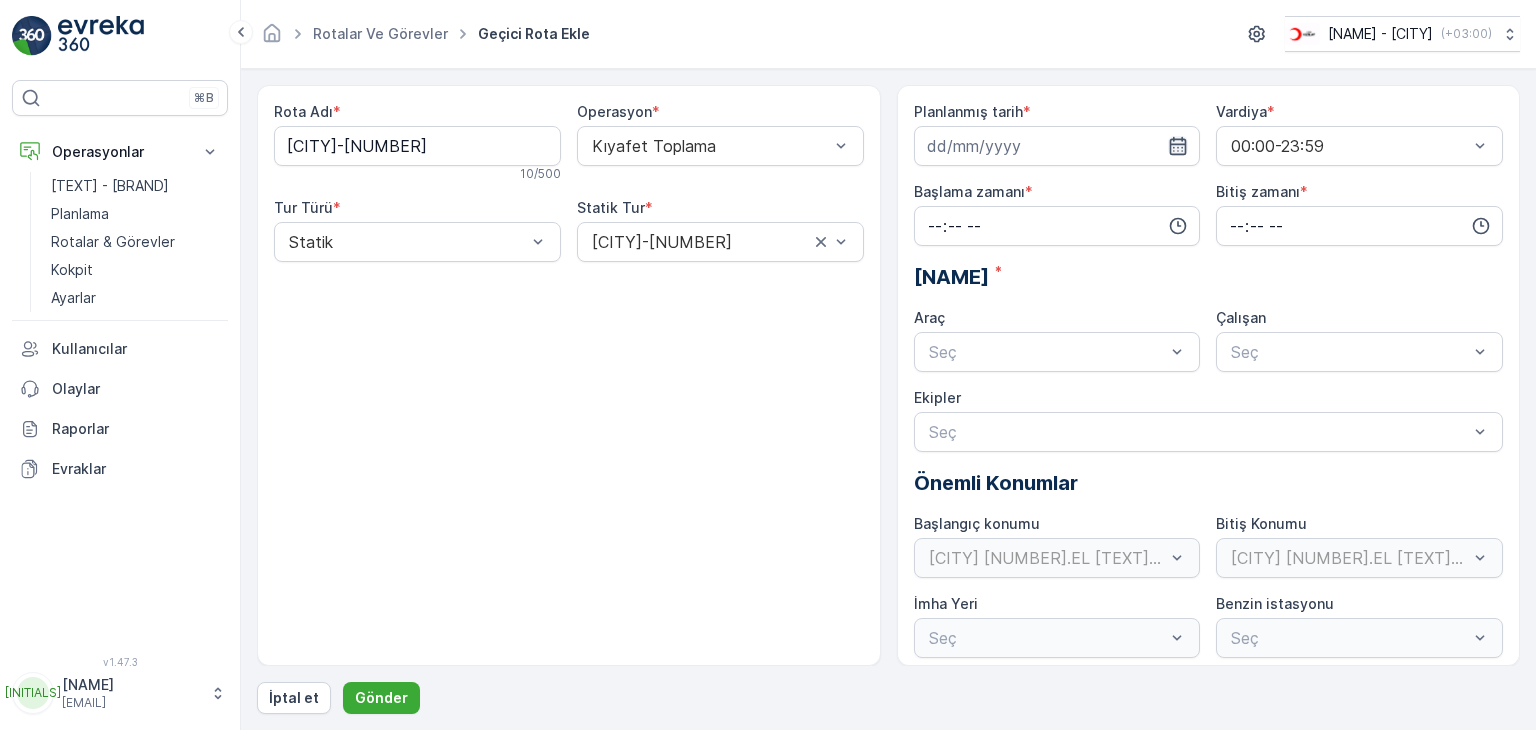 click 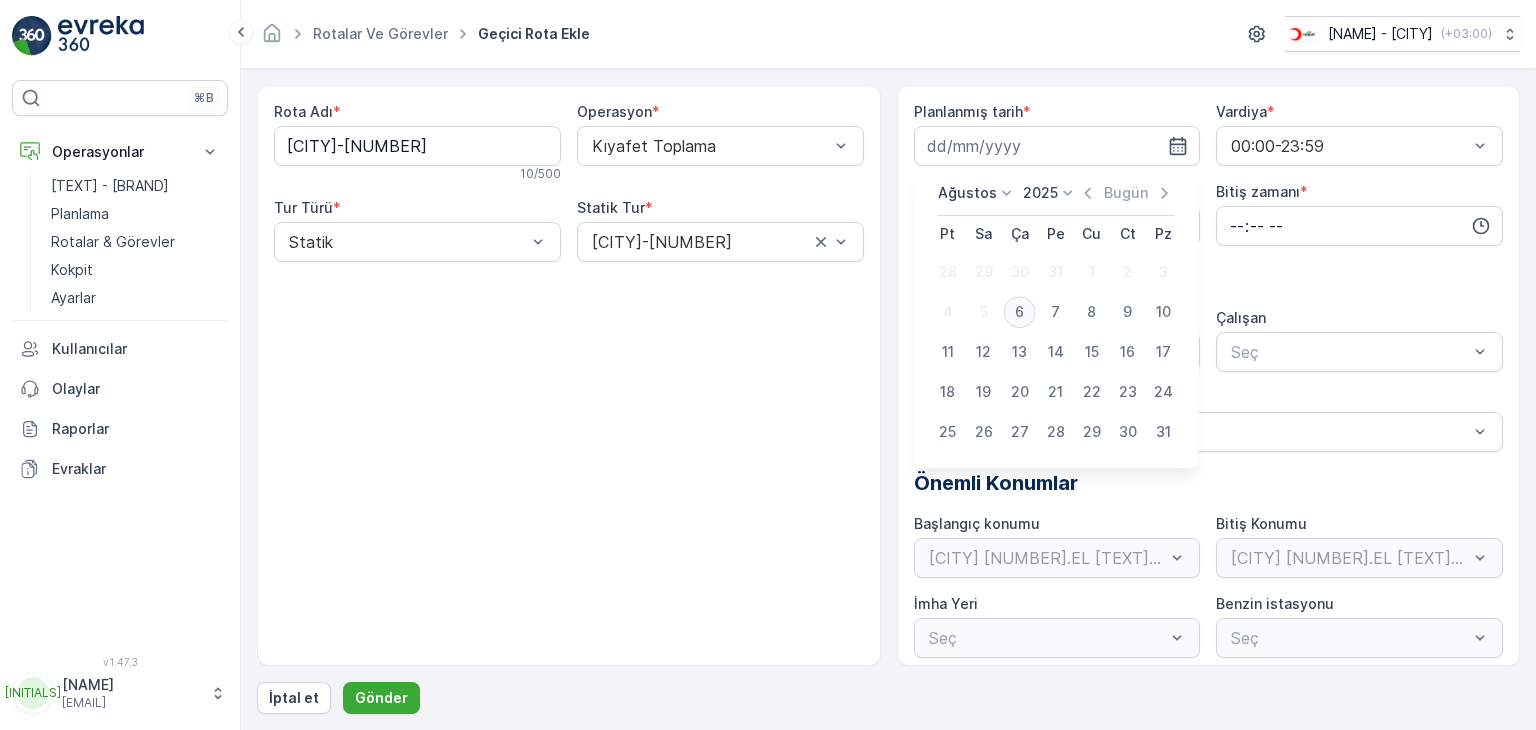 click on "6" at bounding box center [1020, 312] 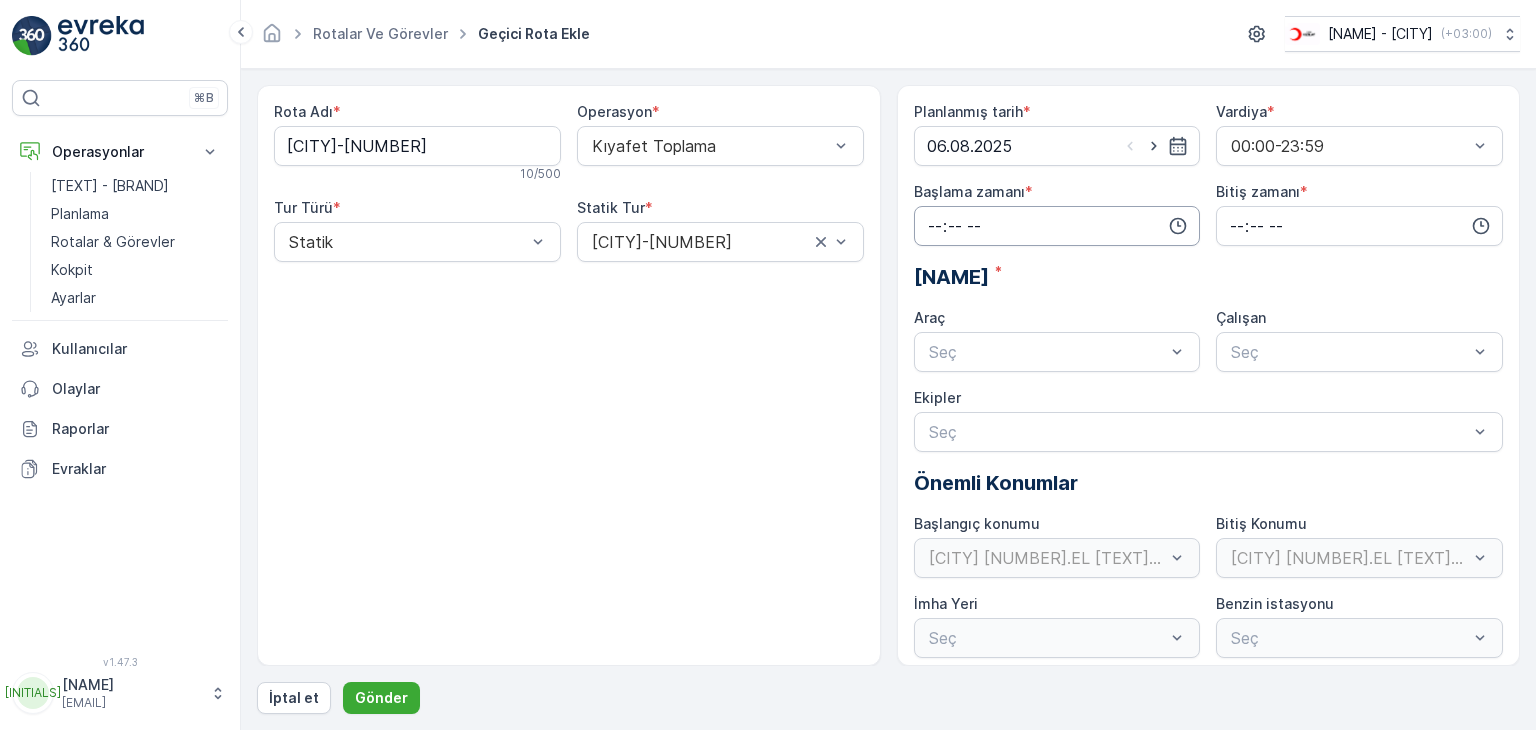 click at bounding box center (1057, 226) 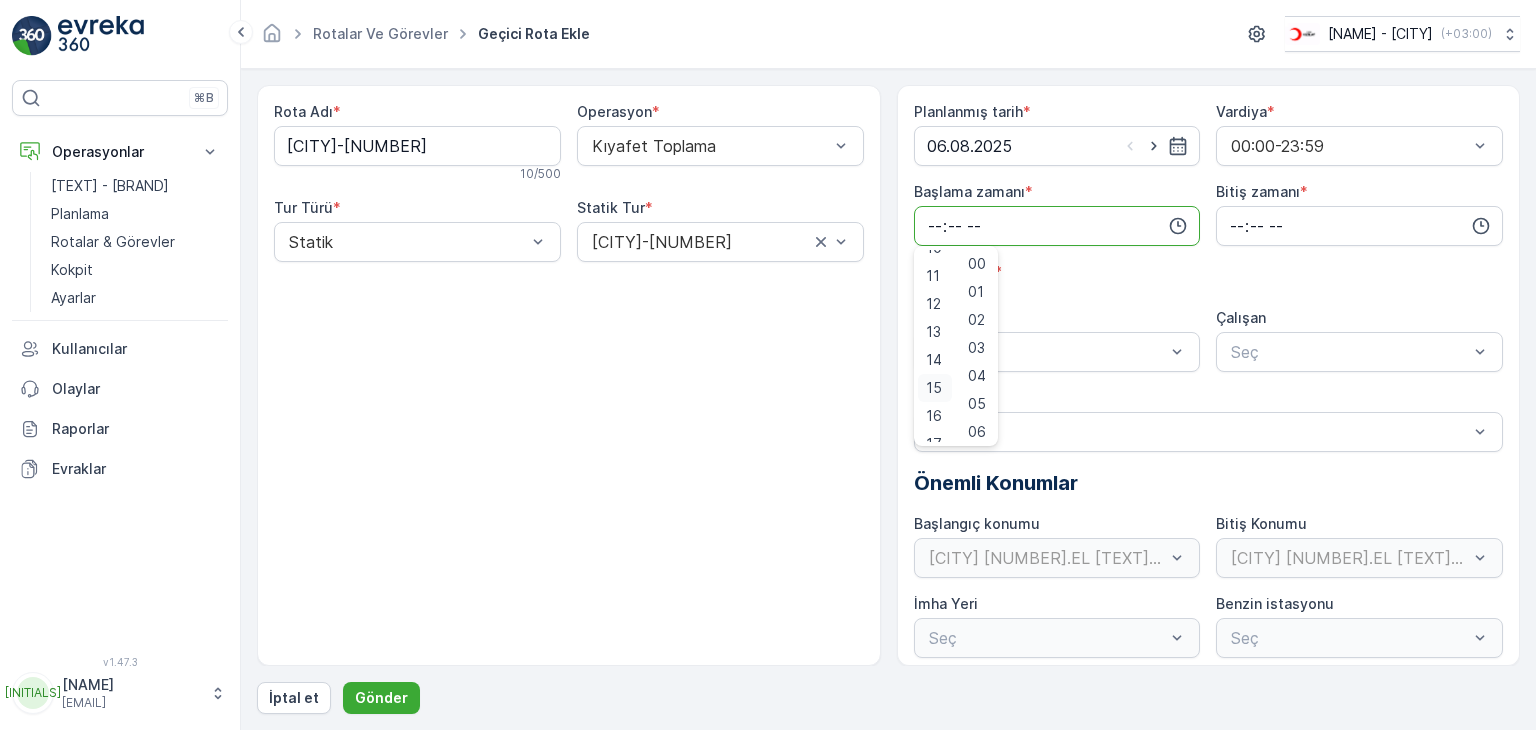 scroll, scrollTop: 300, scrollLeft: 0, axis: vertical 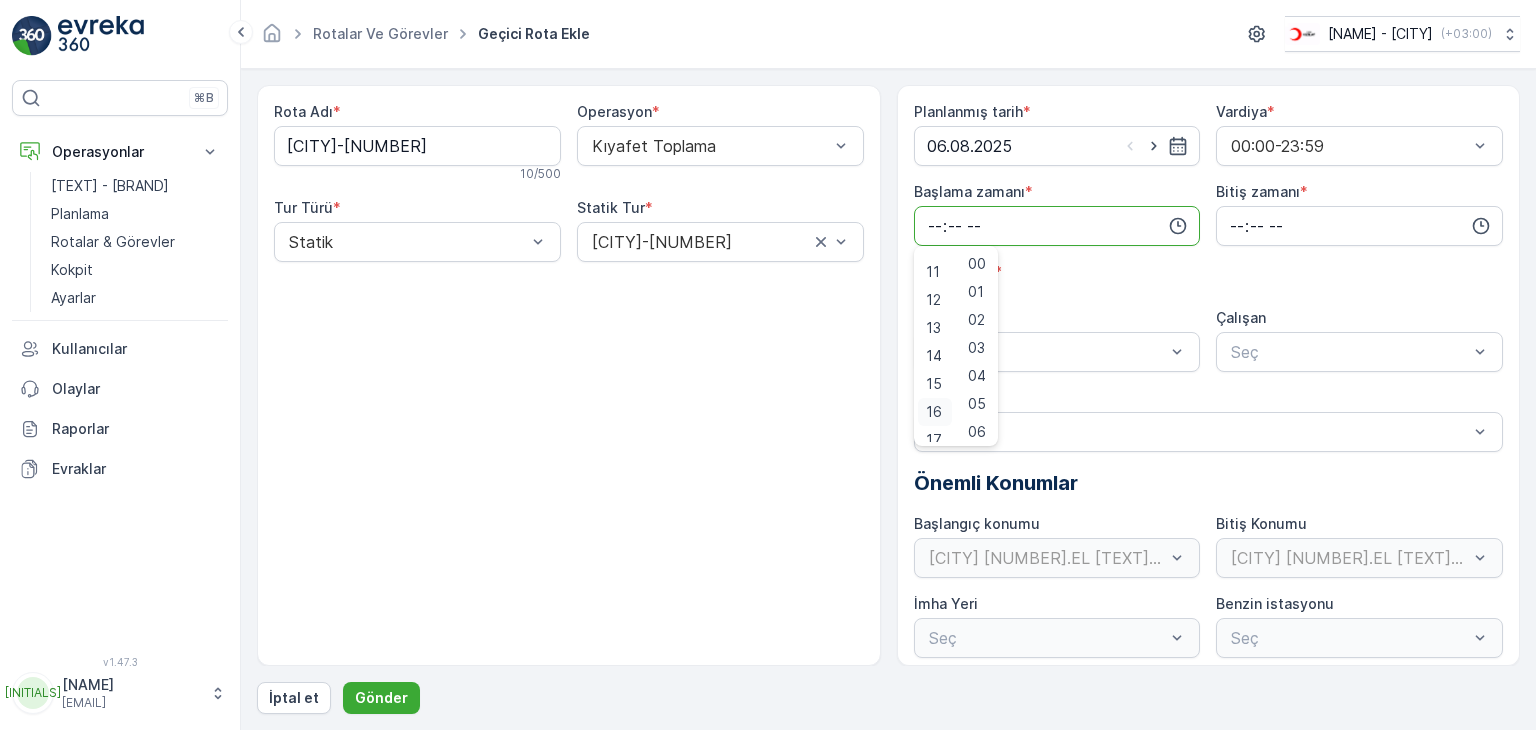 click on "16" at bounding box center (934, 412) 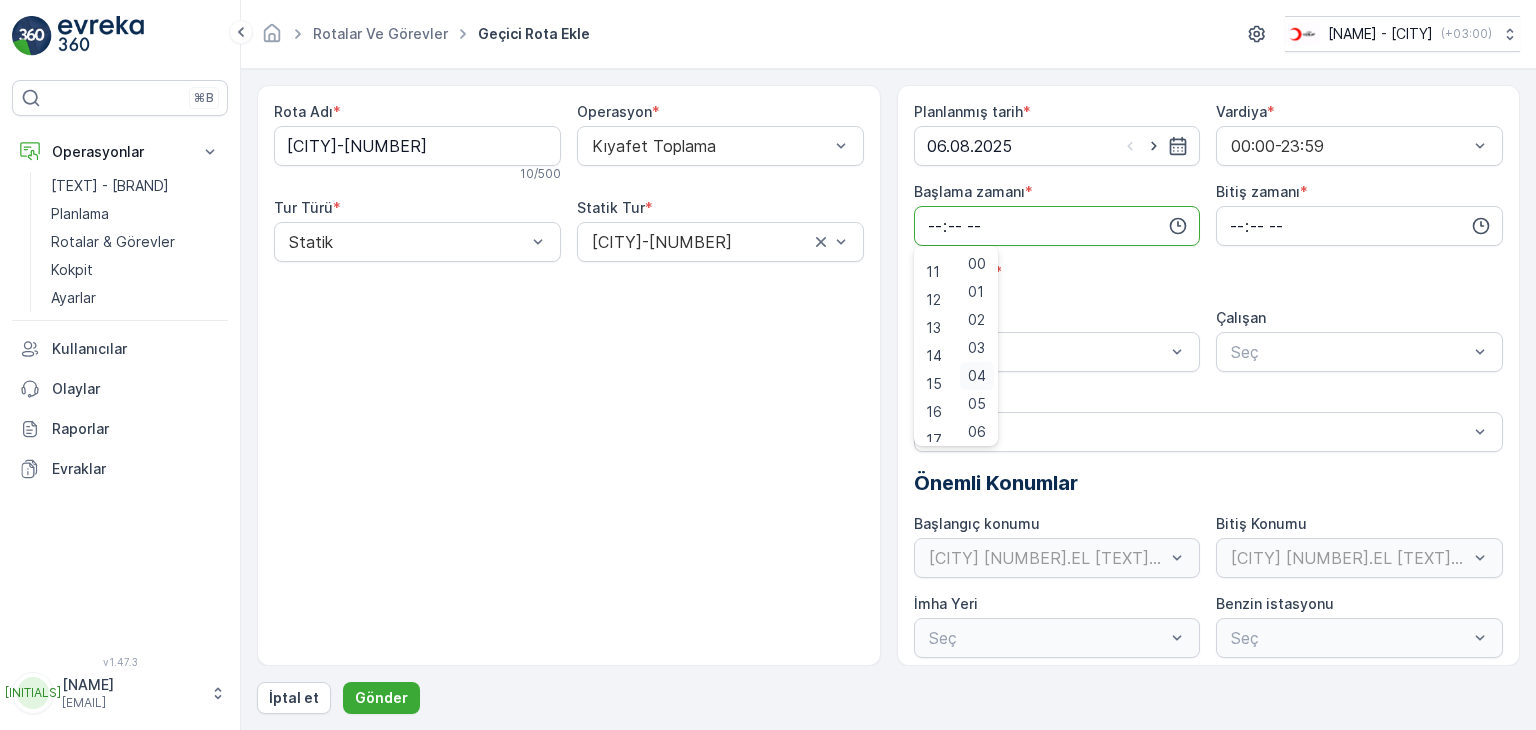 type on "16:00" 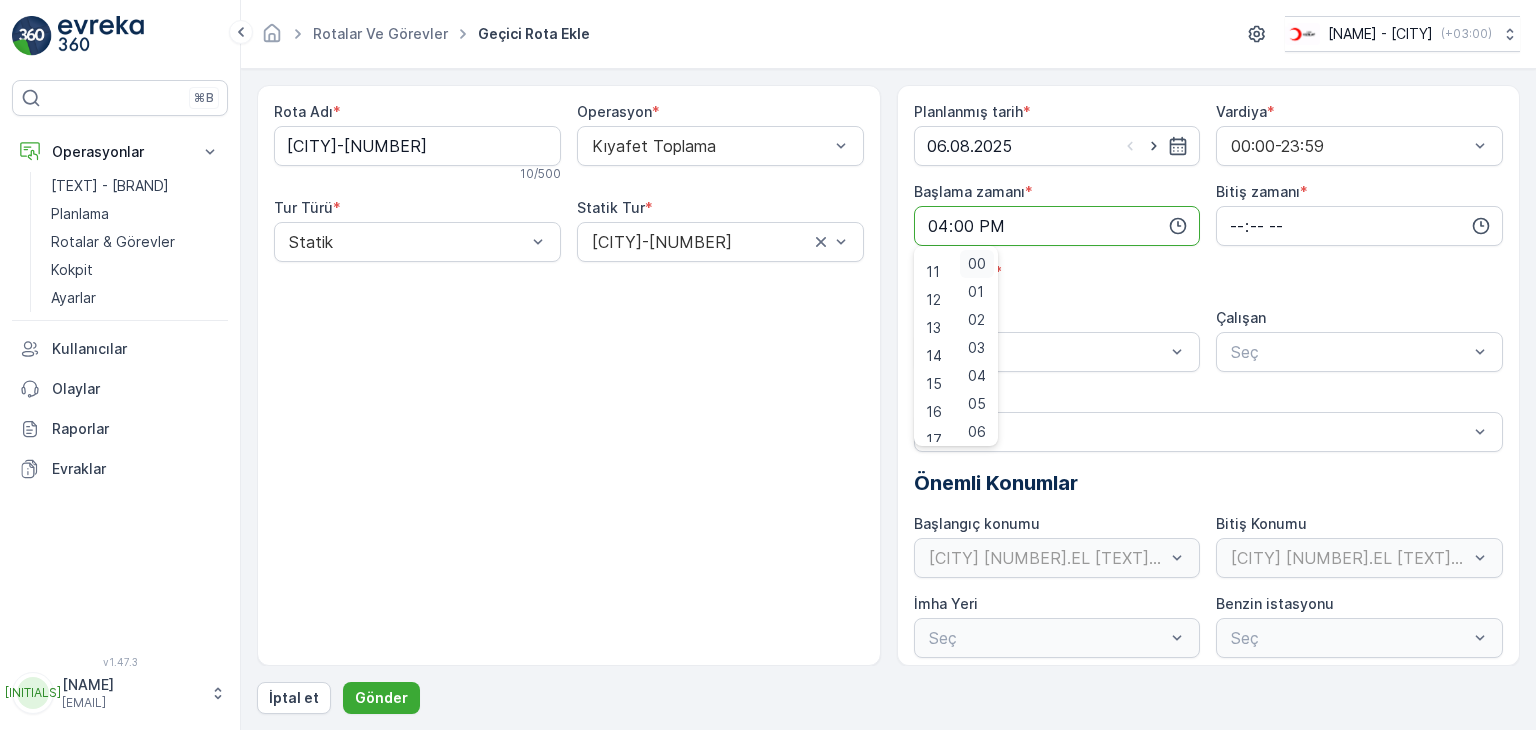 click on "00" at bounding box center (977, 264) 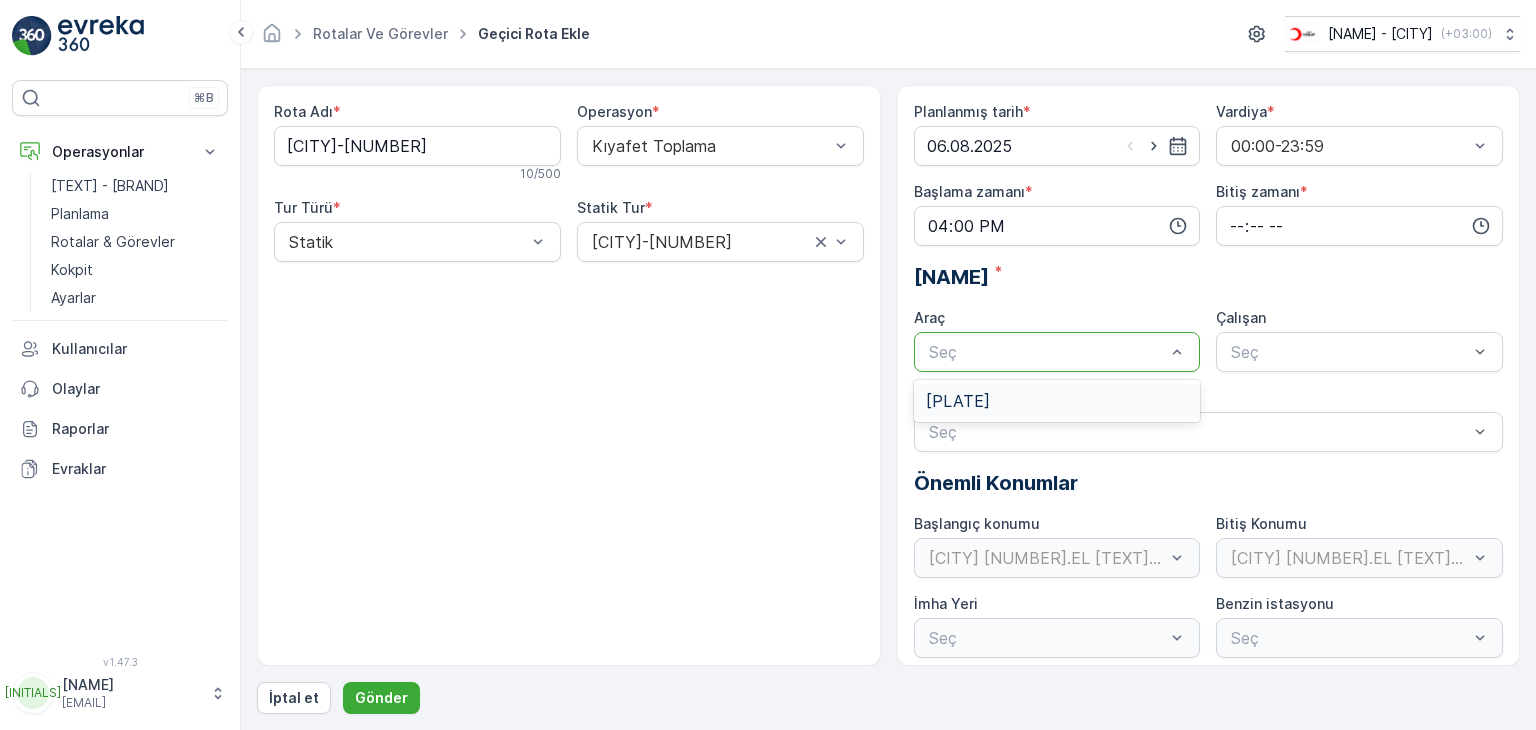 click at bounding box center (1047, 352) 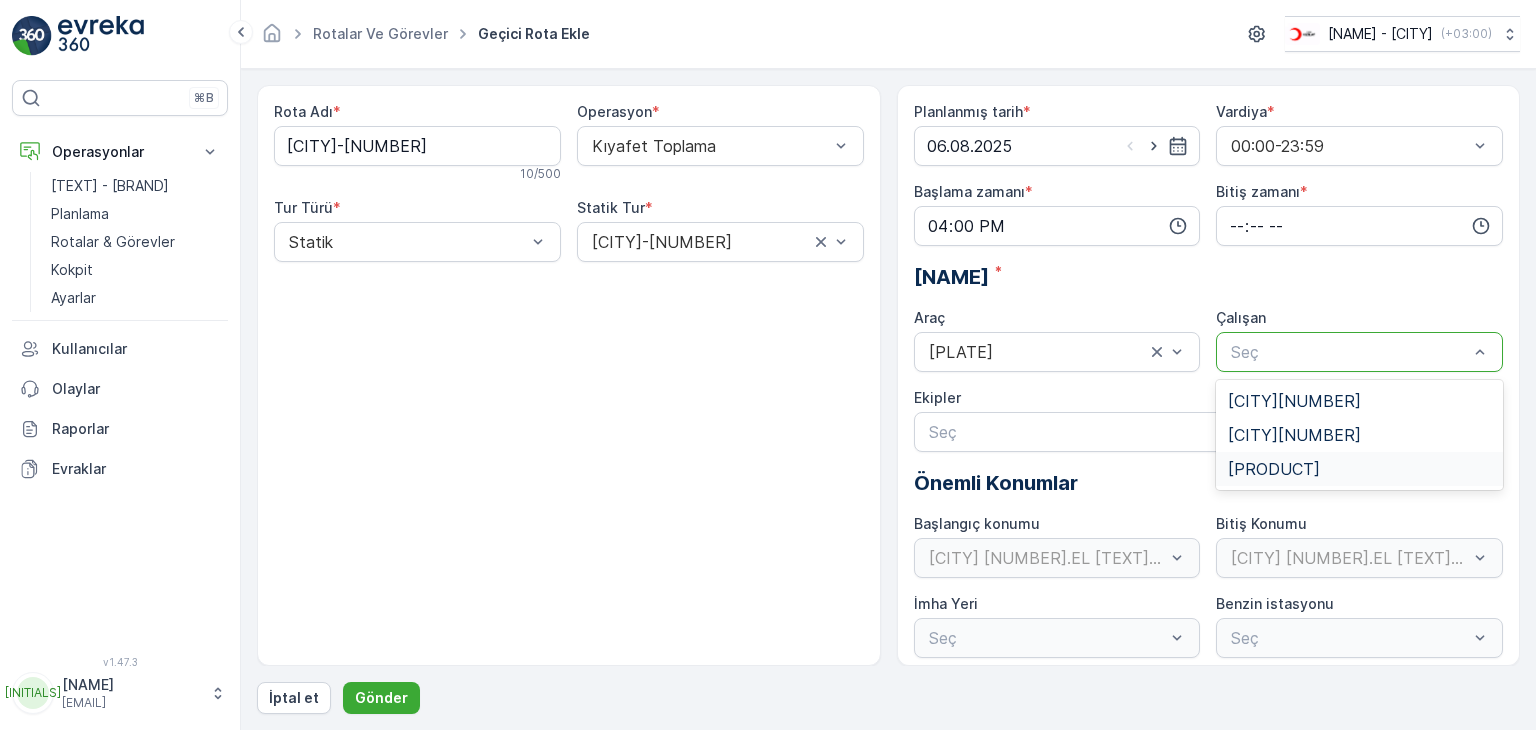 click on "[PRODUCT]" at bounding box center [1274, 469] 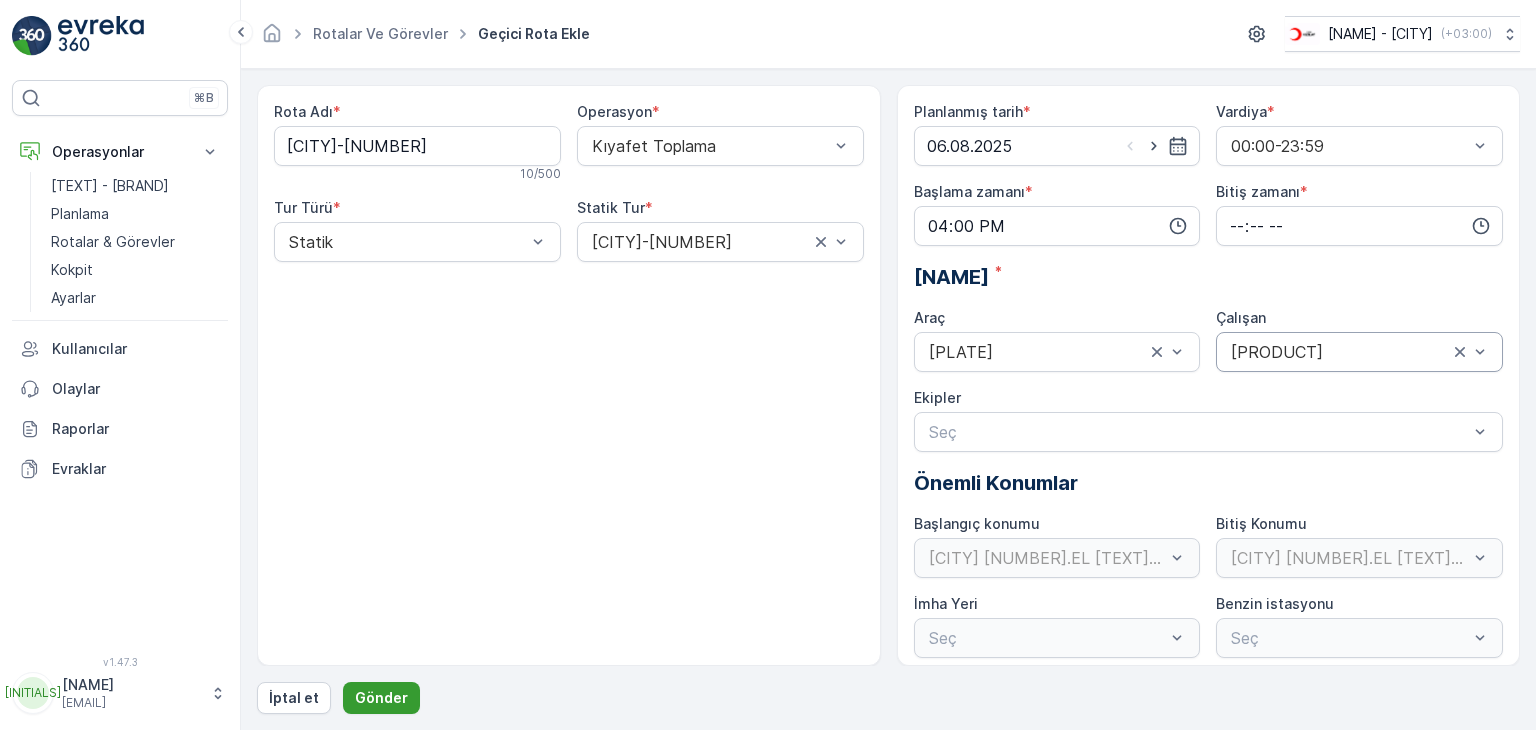 click on "Gönder" at bounding box center [381, 698] 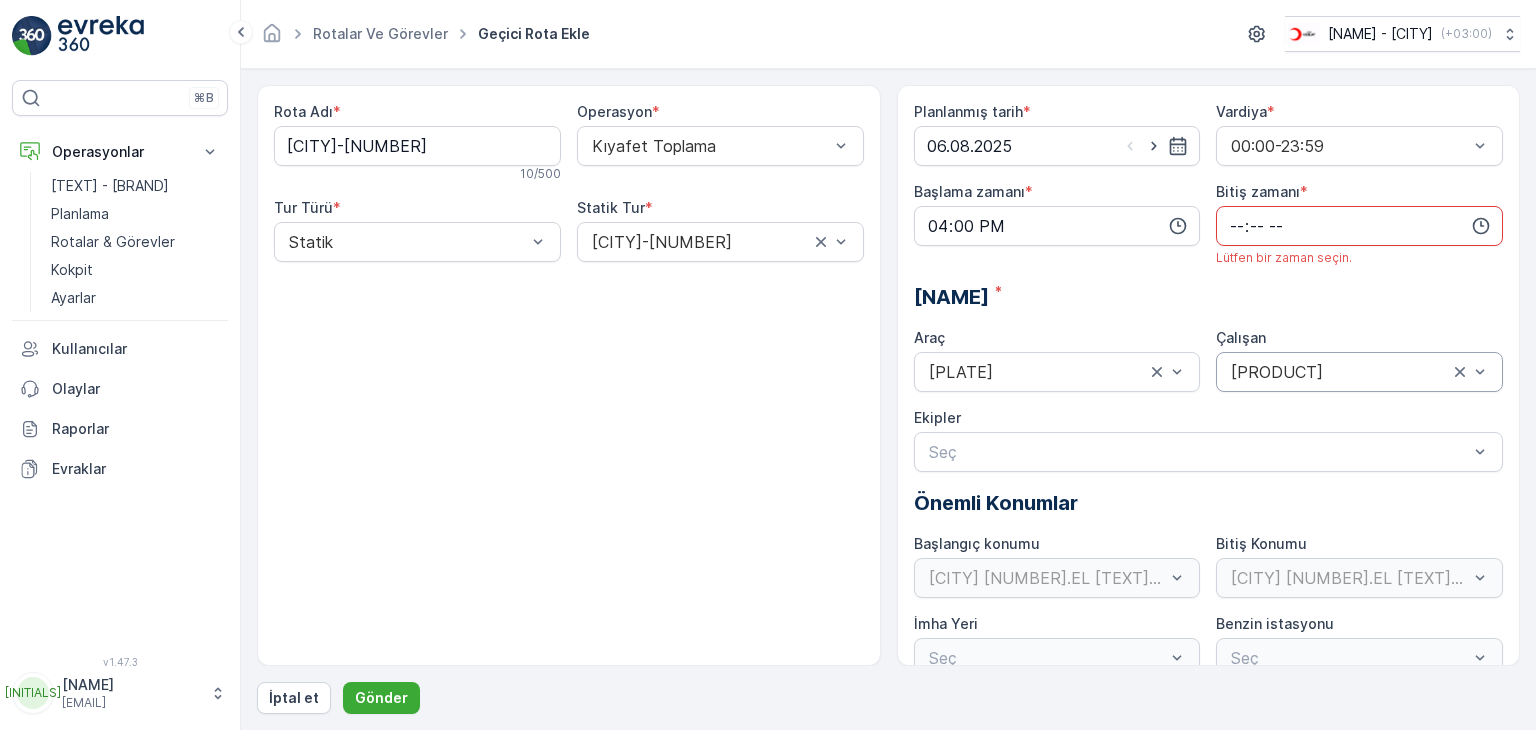 click at bounding box center [1359, 226] 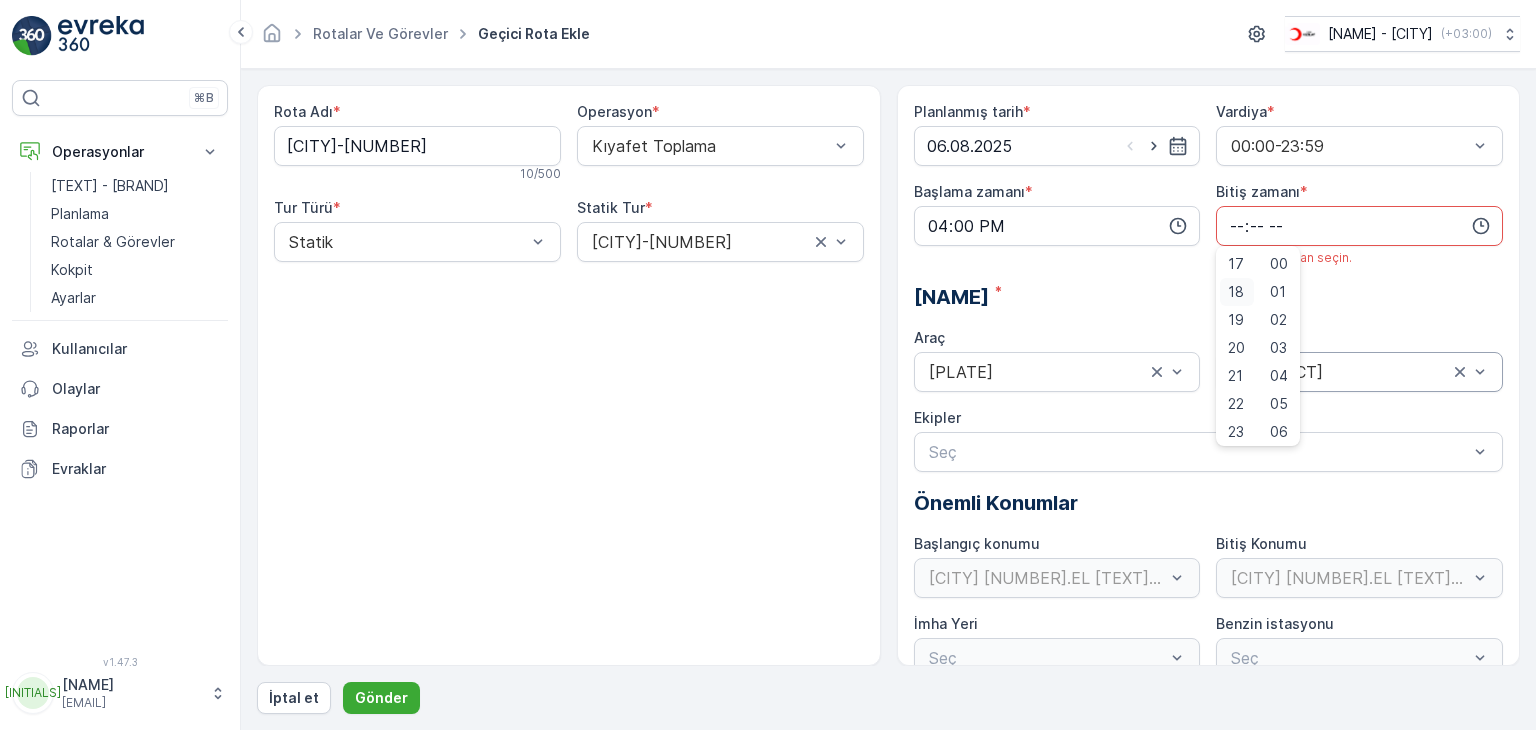 scroll, scrollTop: 480, scrollLeft: 0, axis: vertical 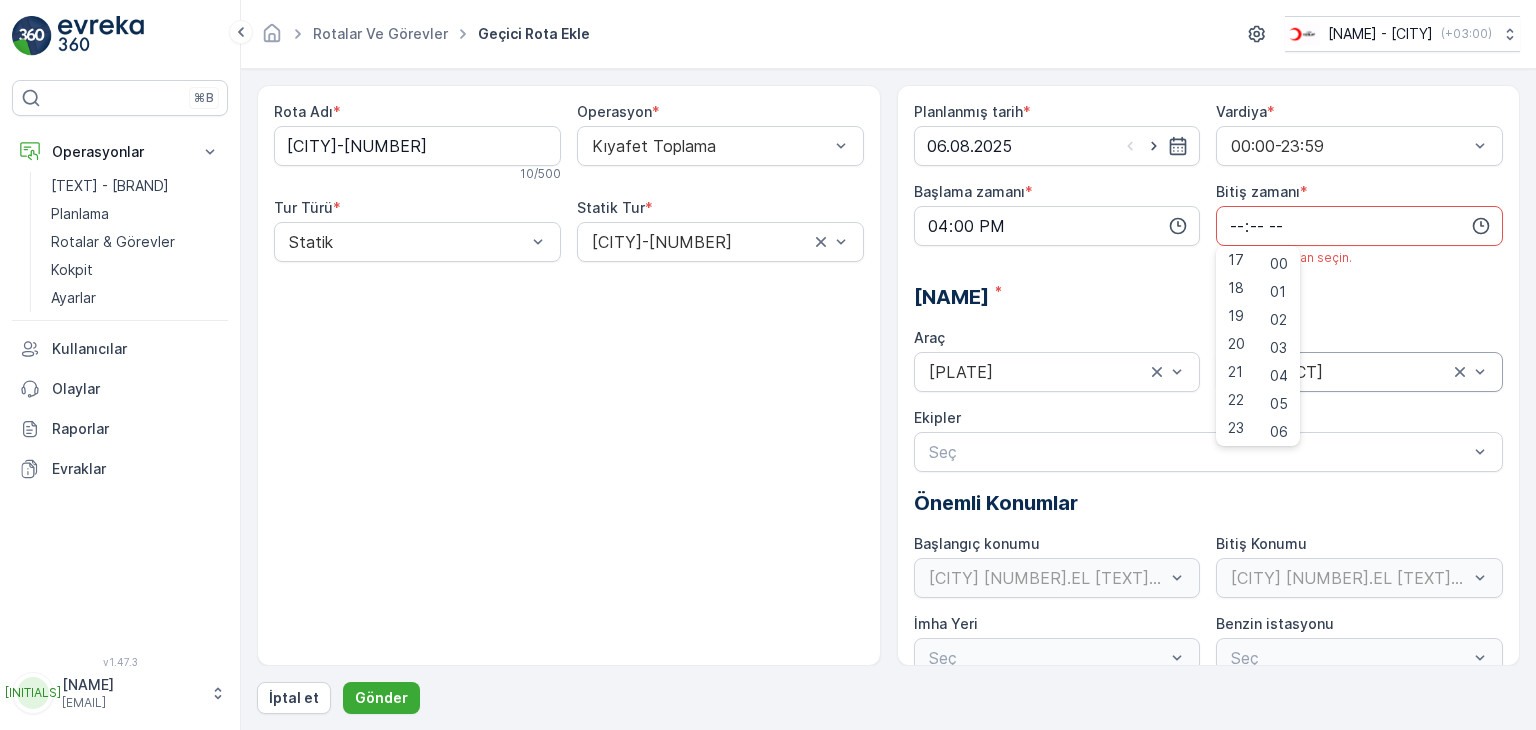 click on "23" at bounding box center (1236, 428) 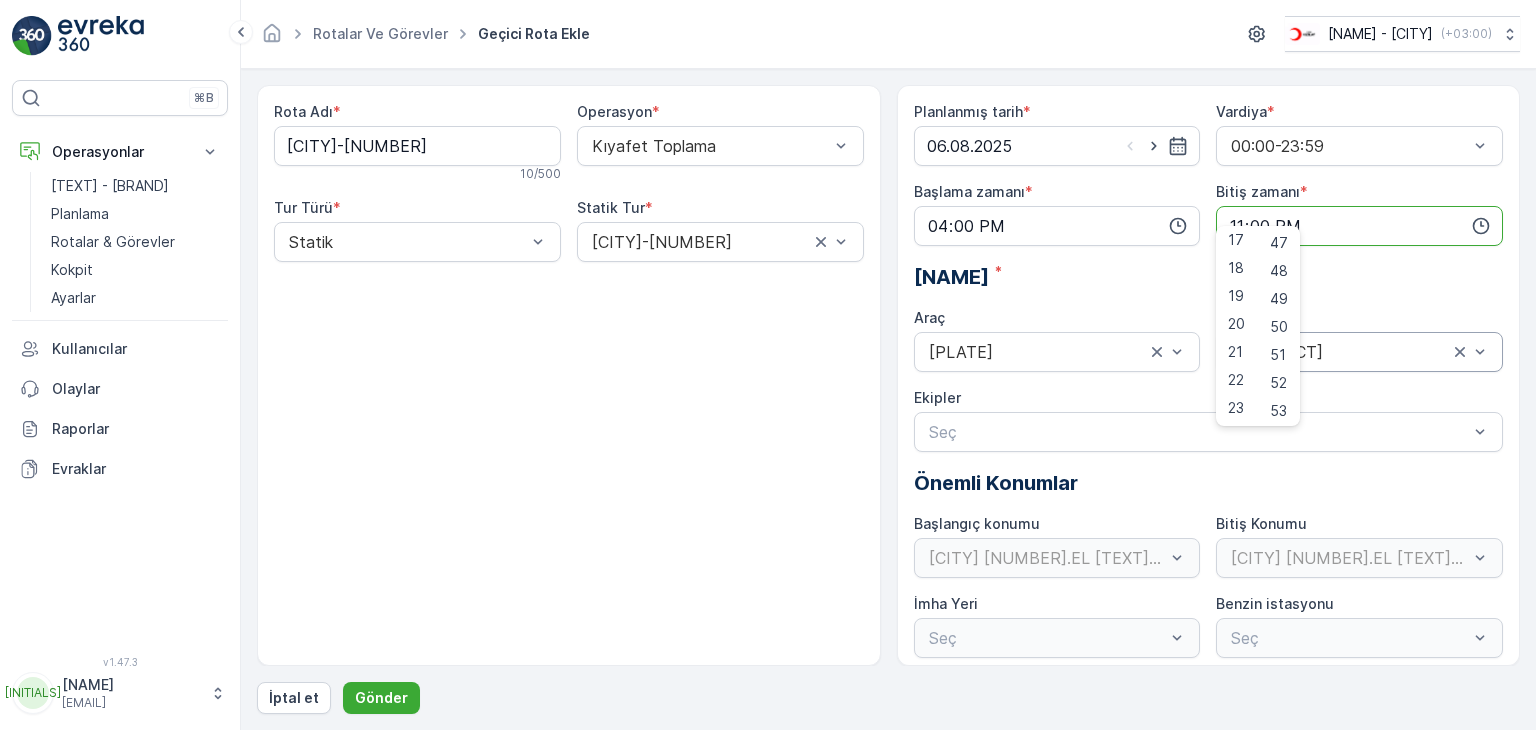 scroll, scrollTop: 1488, scrollLeft: 0, axis: vertical 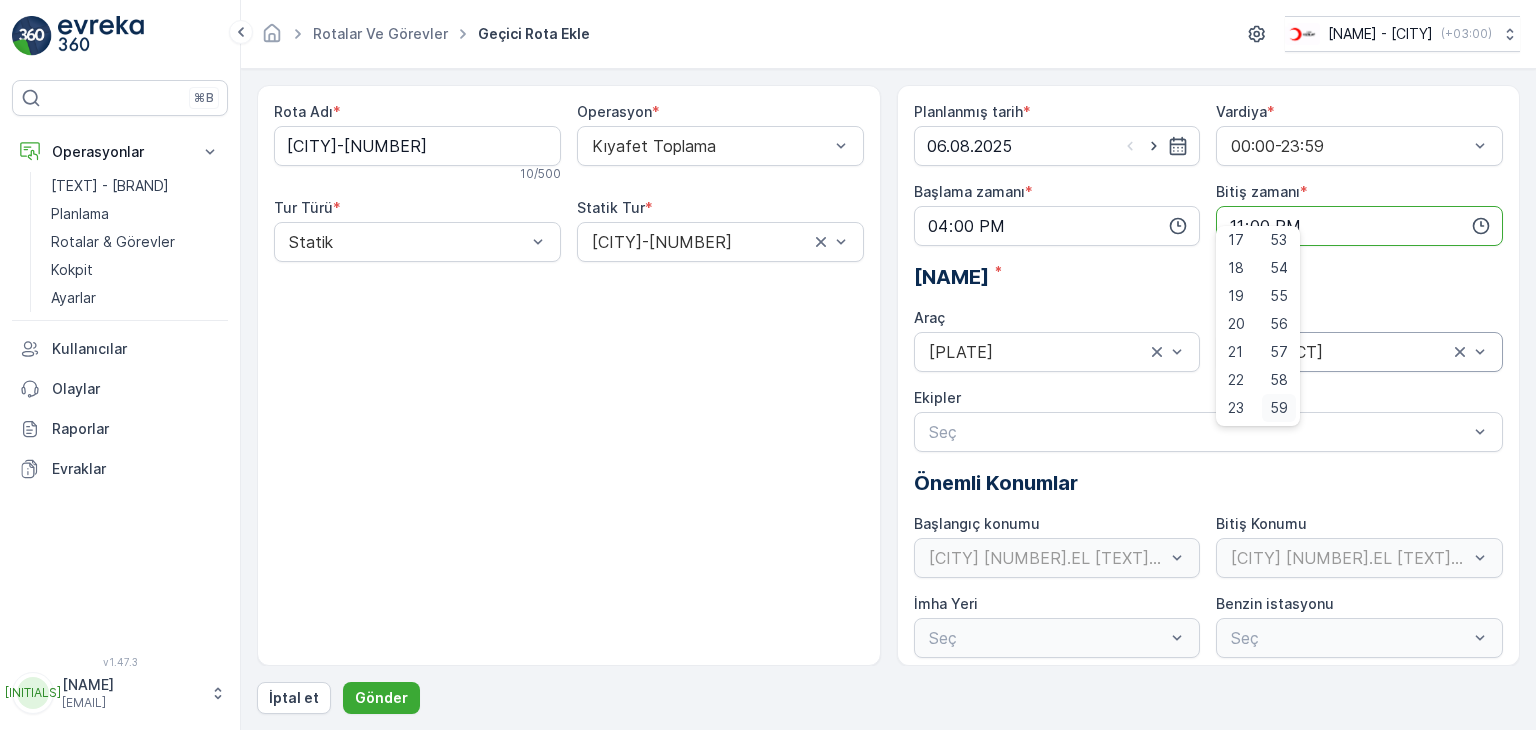 click on "59" at bounding box center (1279, 408) 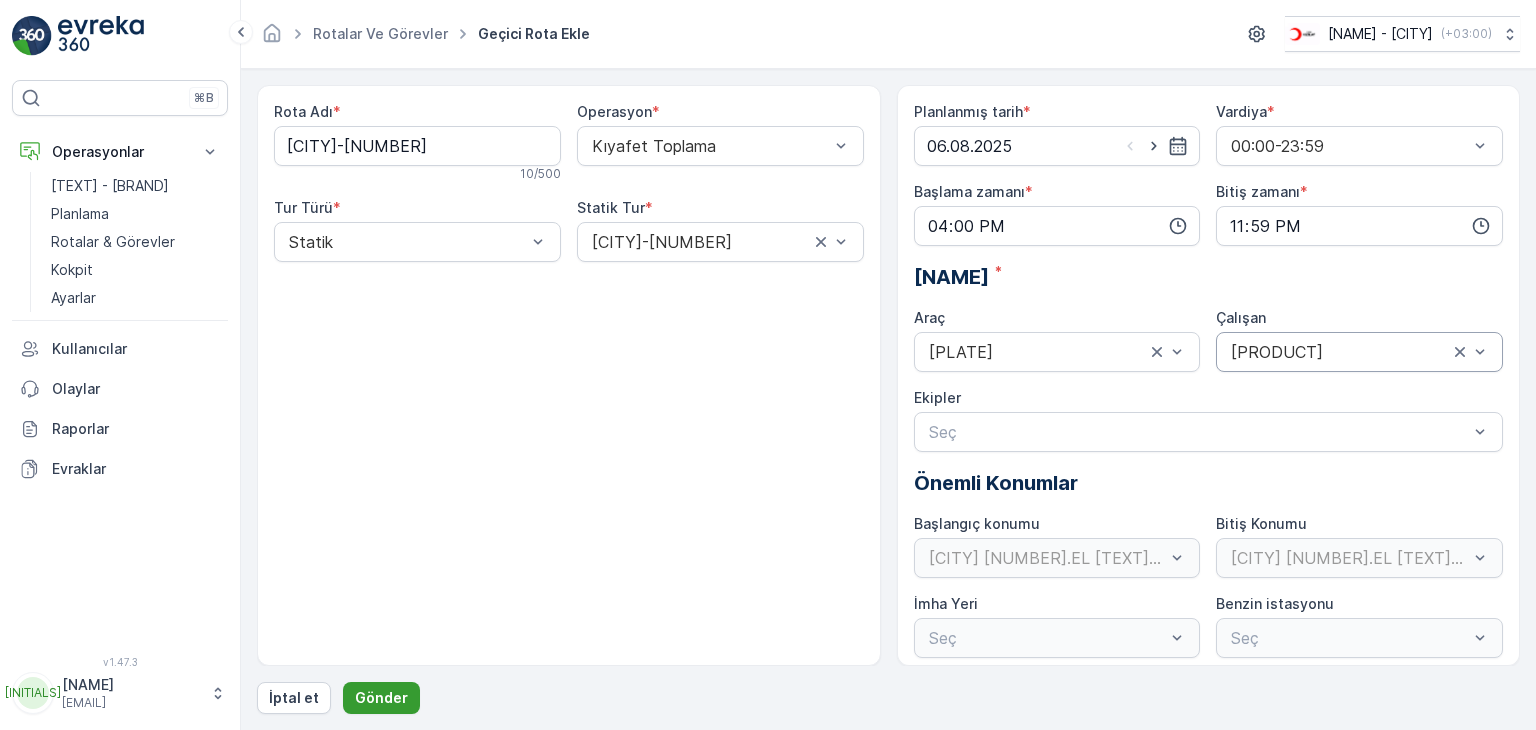 click on "Gönder" at bounding box center [381, 698] 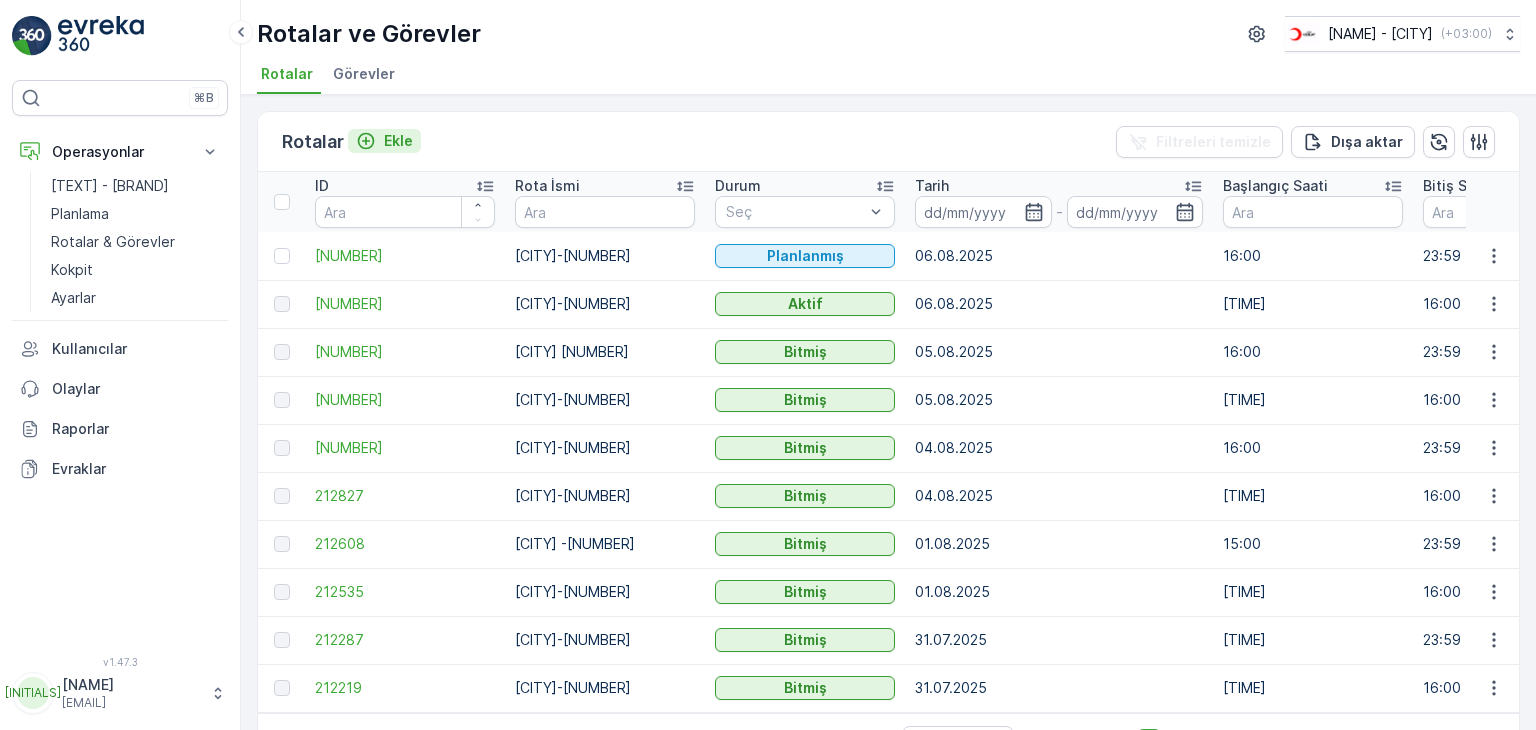 click on "Ekle" at bounding box center [398, 141] 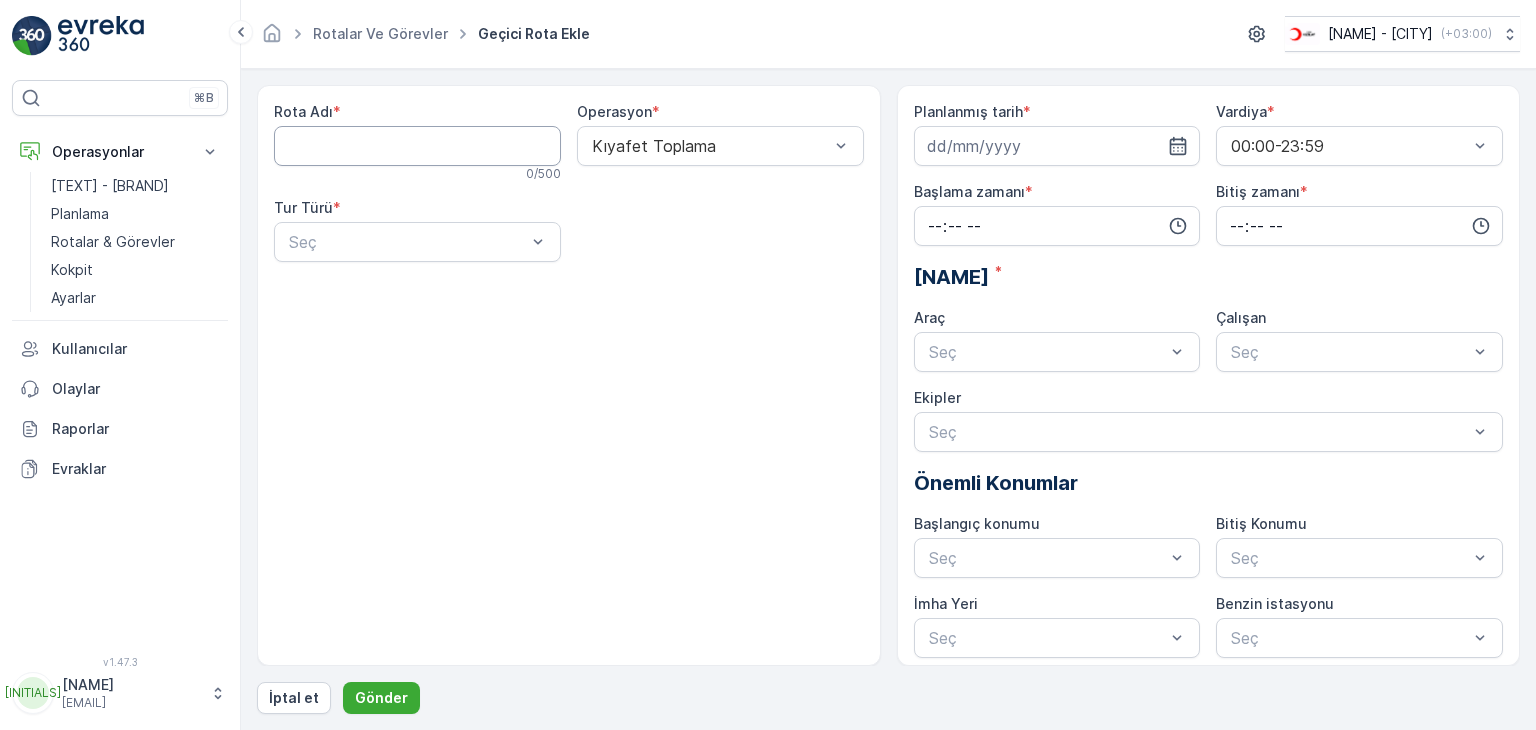 click on "Rota Adı" at bounding box center (417, 146) 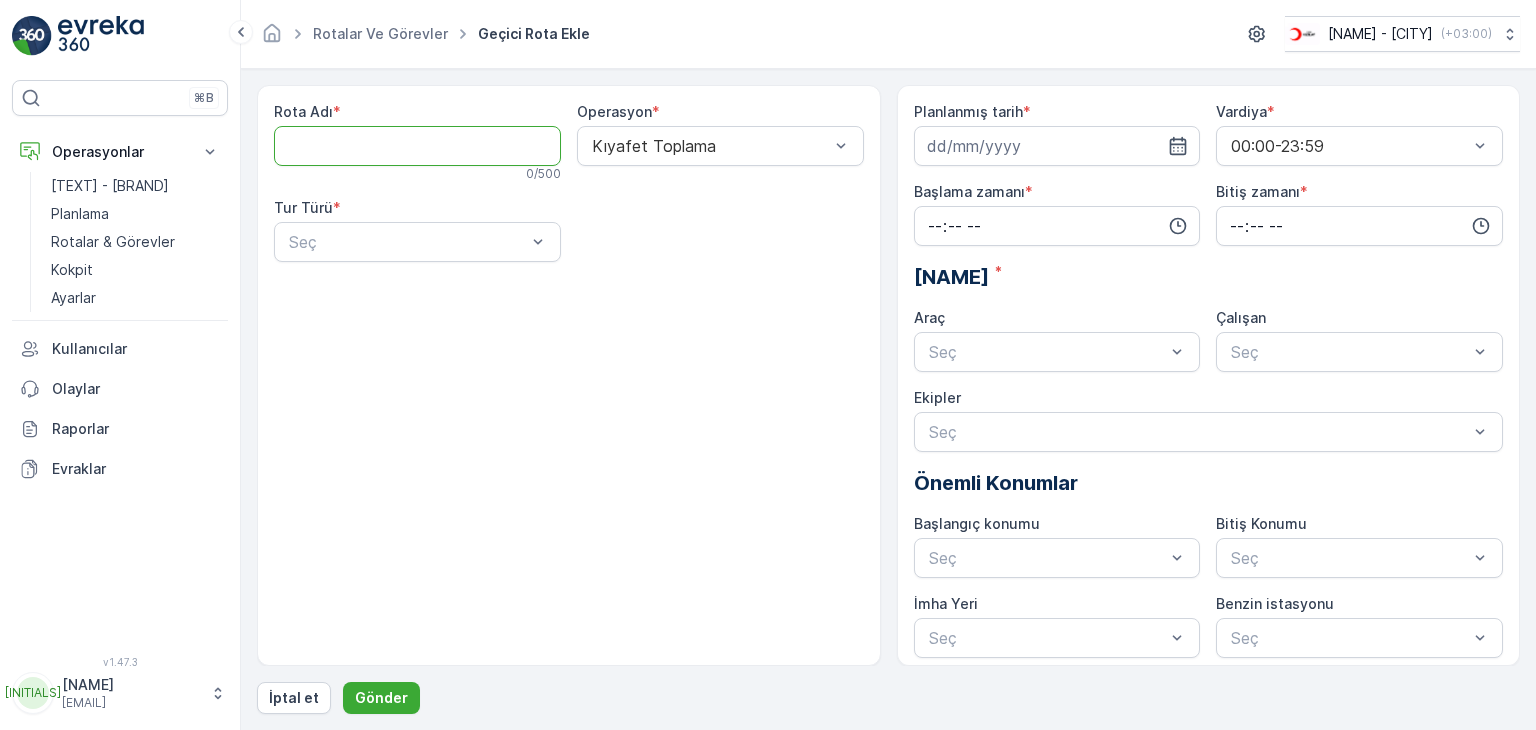 click on "Rota Adı" at bounding box center [417, 146] 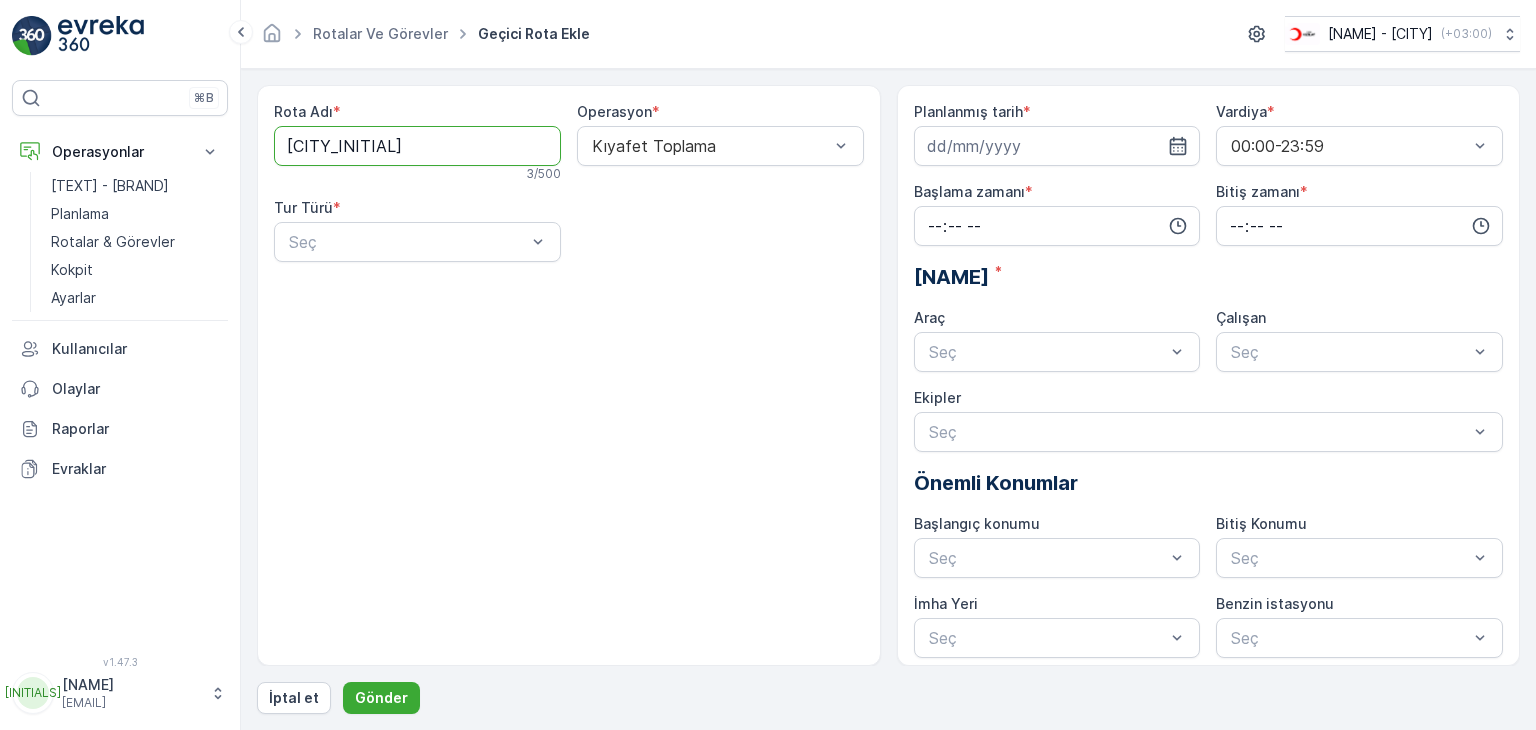 type on "[CITY]-[NUMBER]" 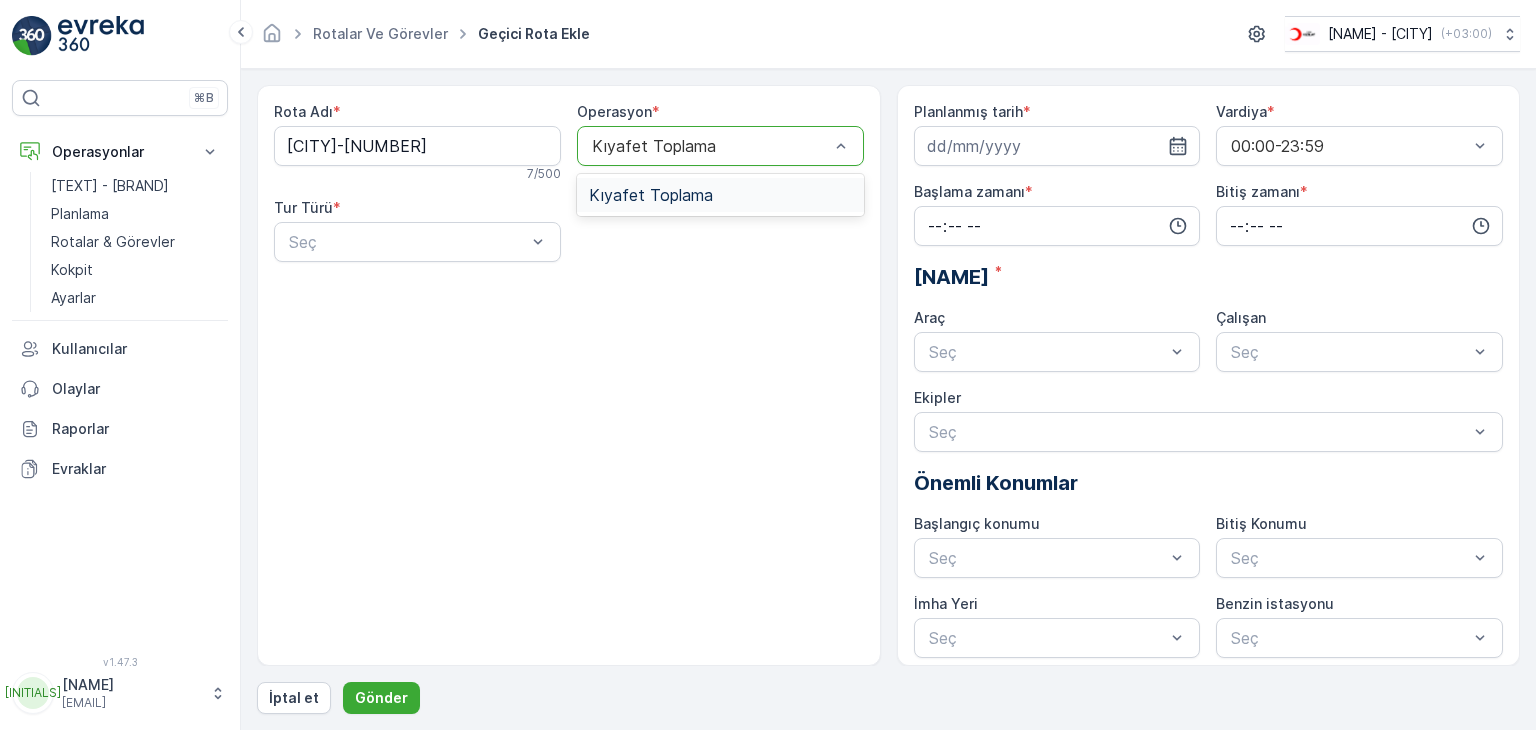 click at bounding box center (710, 146) 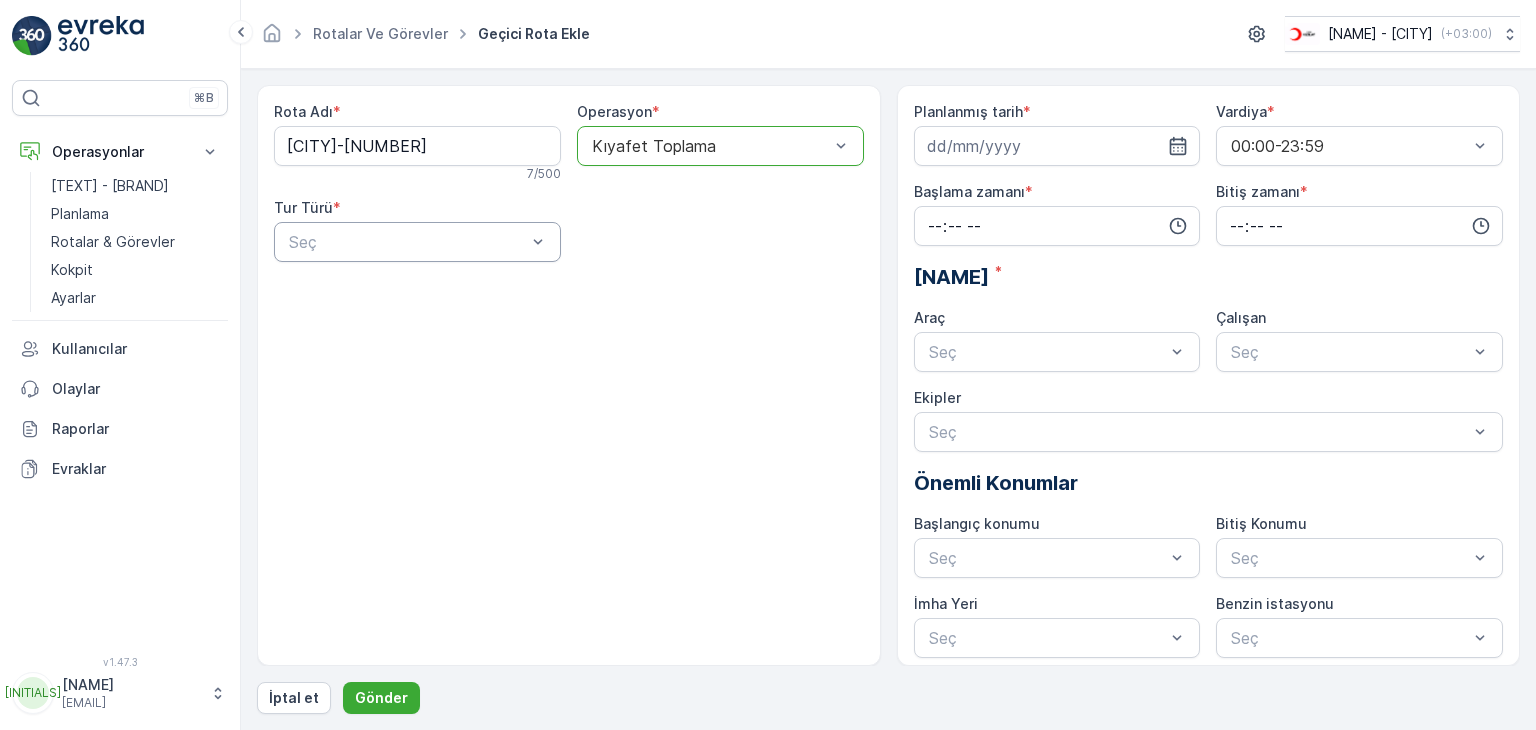 click at bounding box center (407, 242) 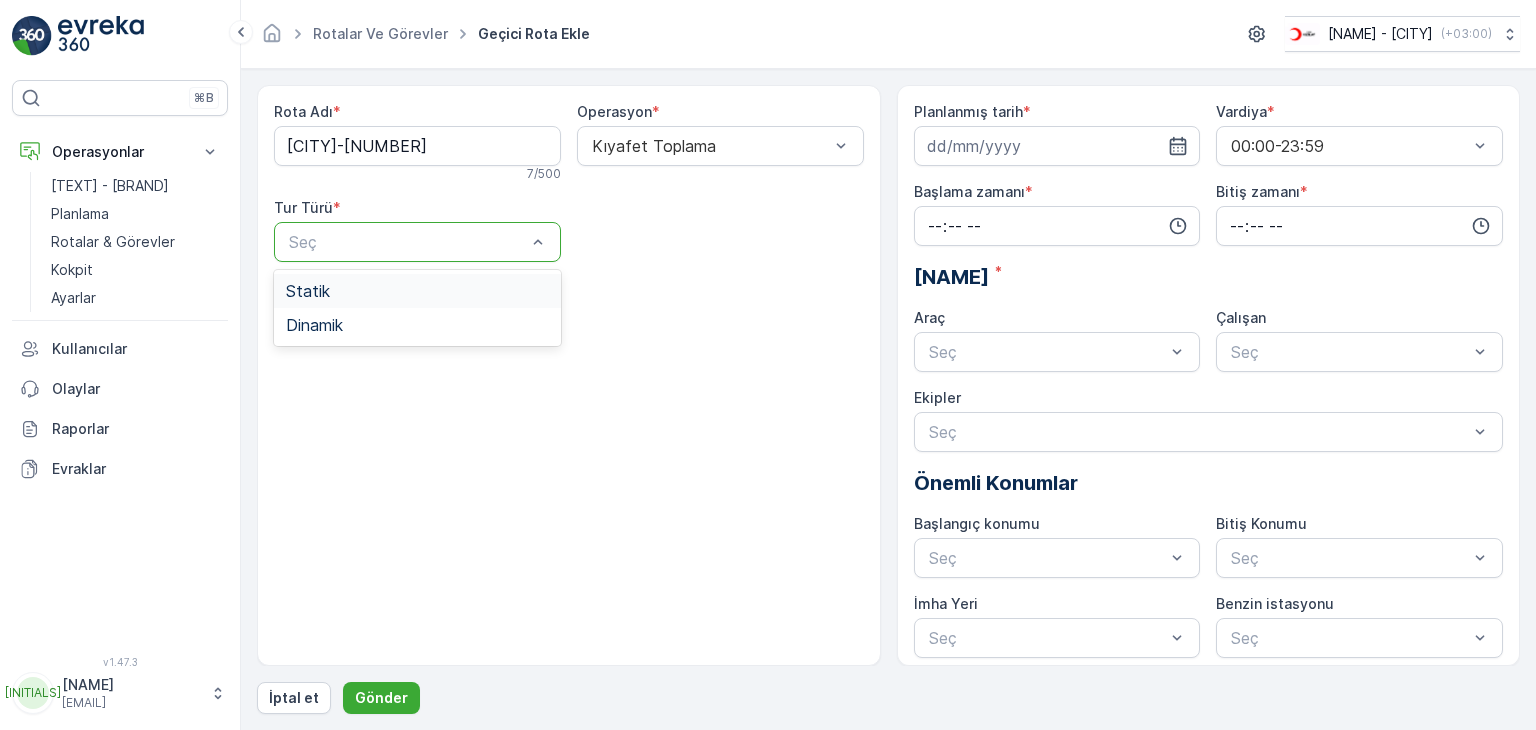 drag, startPoint x: 364, startPoint y: 296, endPoint x: 442, endPoint y: 288, distance: 78.40918 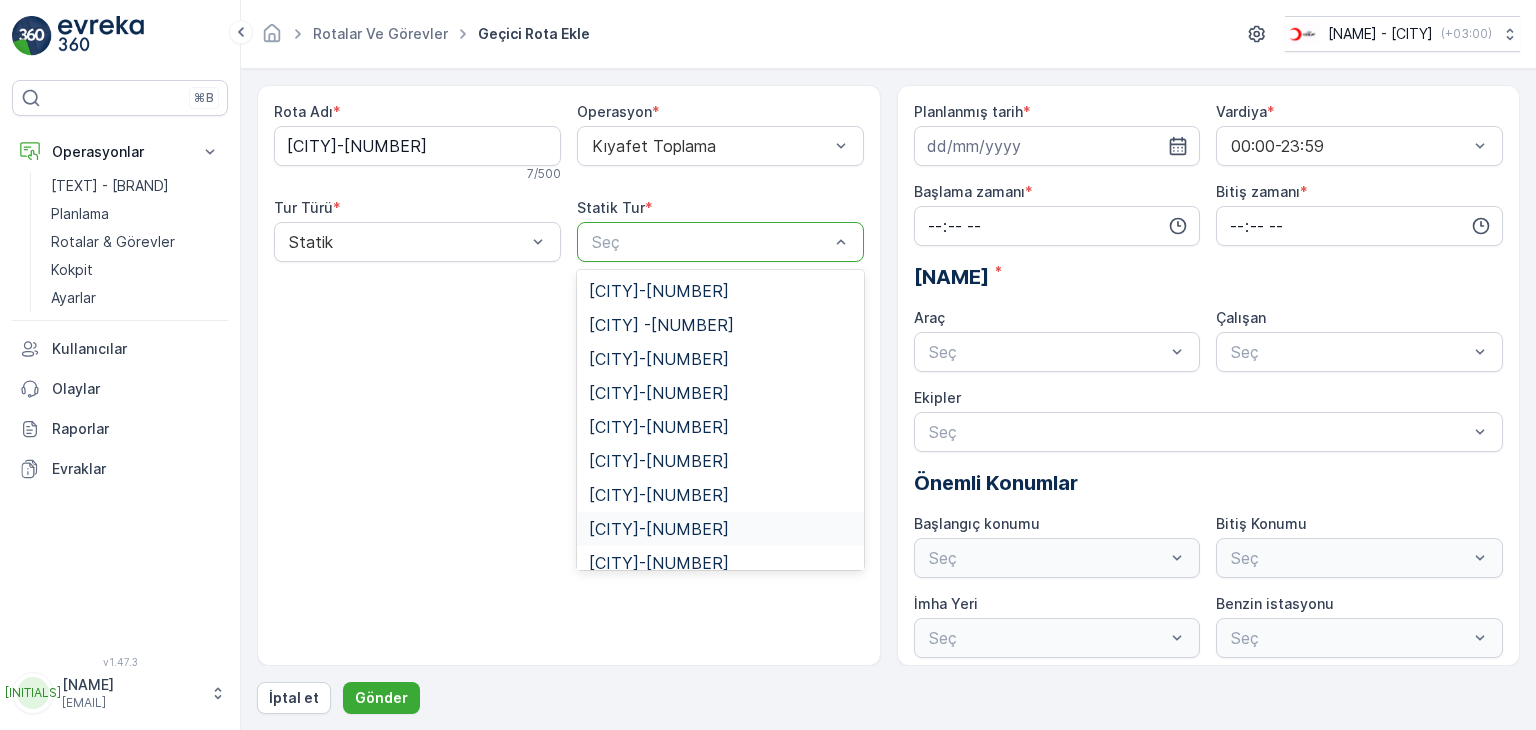 click on "[CITY]-[NUMBER]" at bounding box center [659, 529] 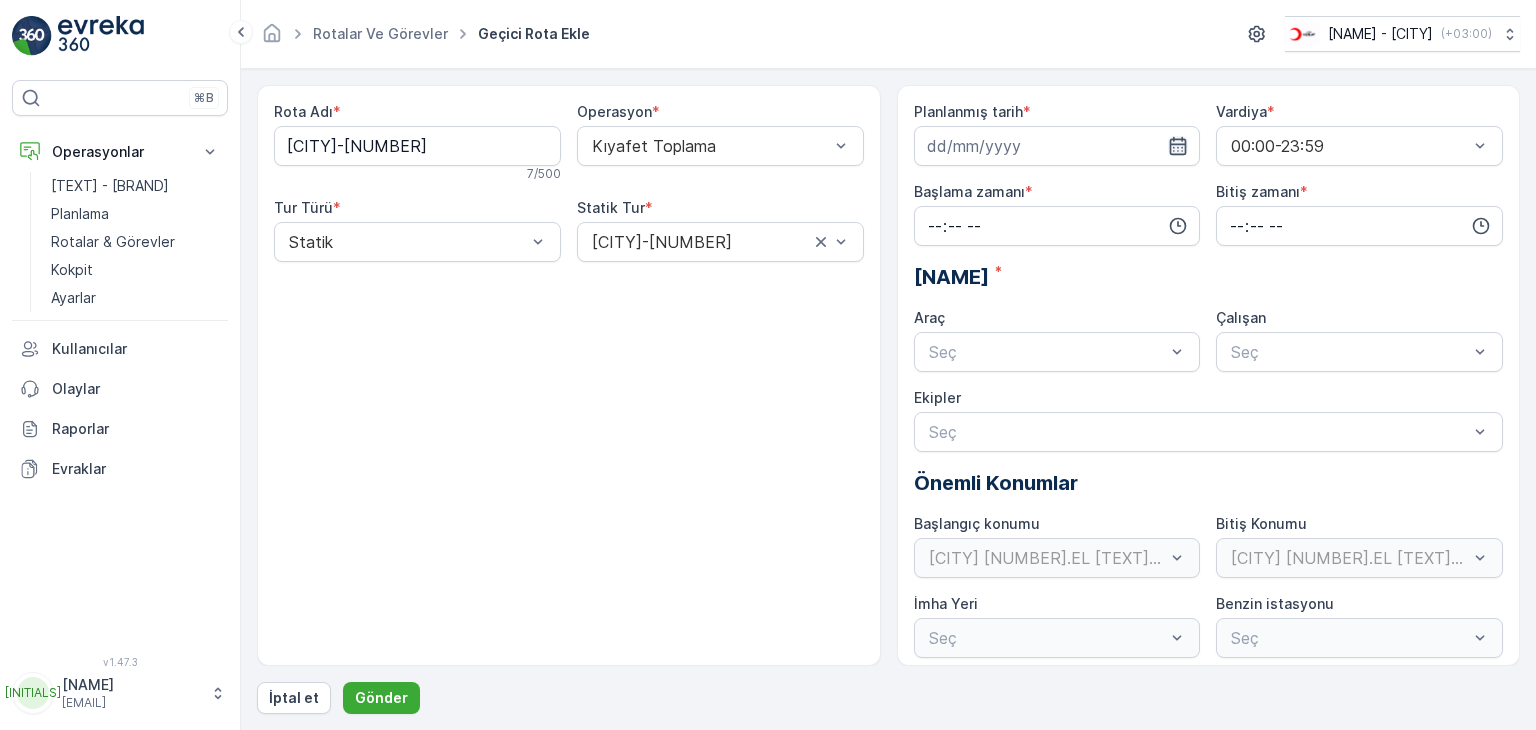 click 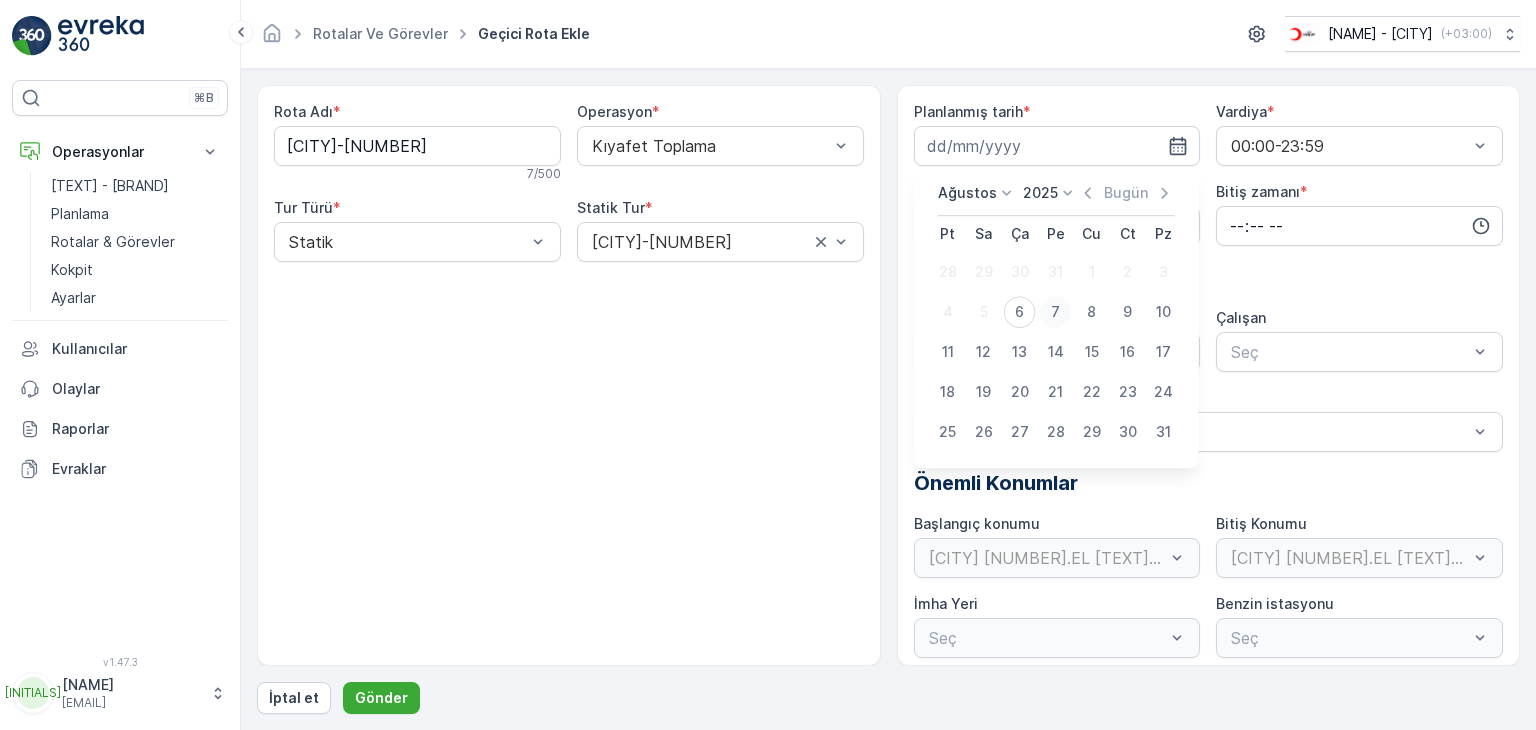 click on "7" at bounding box center [1056, 312] 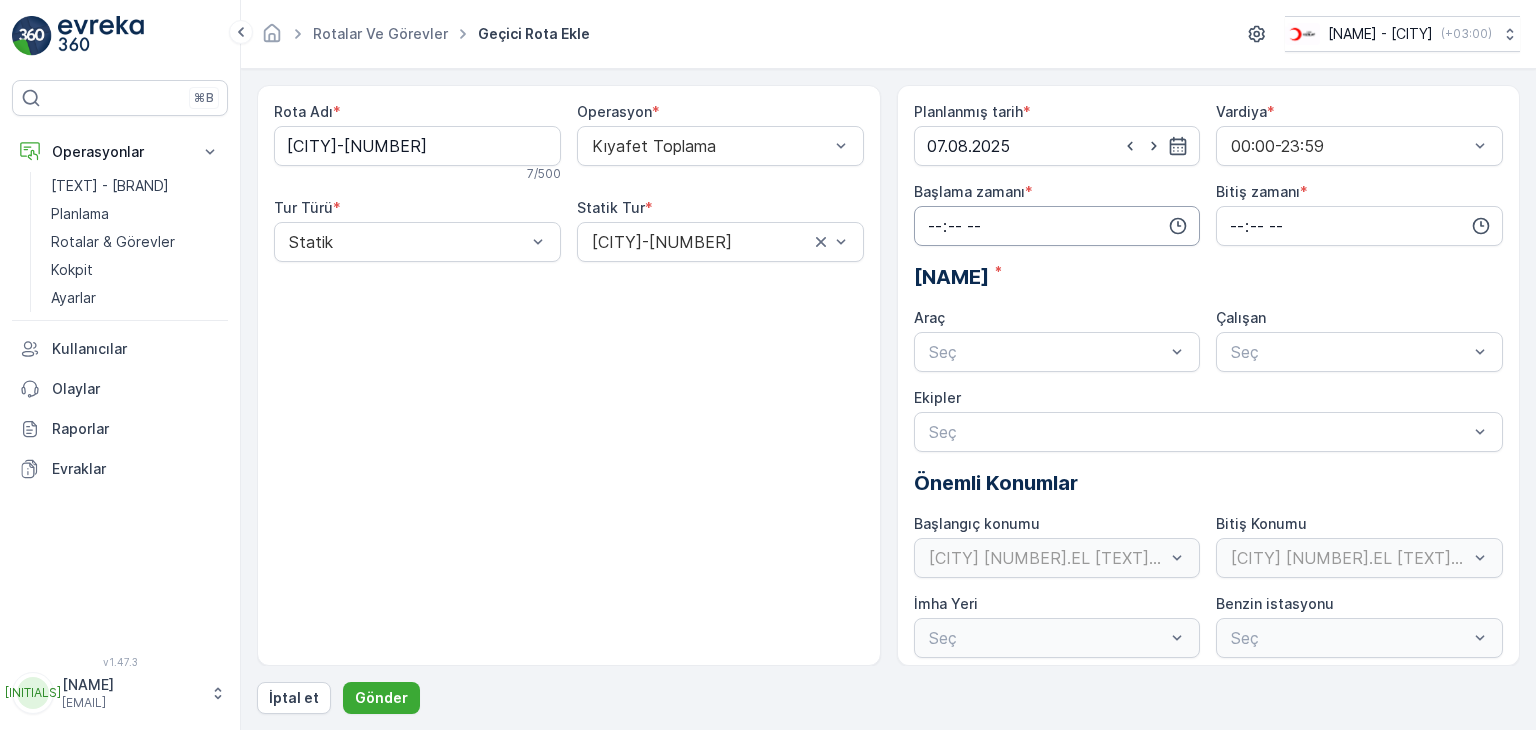 click at bounding box center (1057, 226) 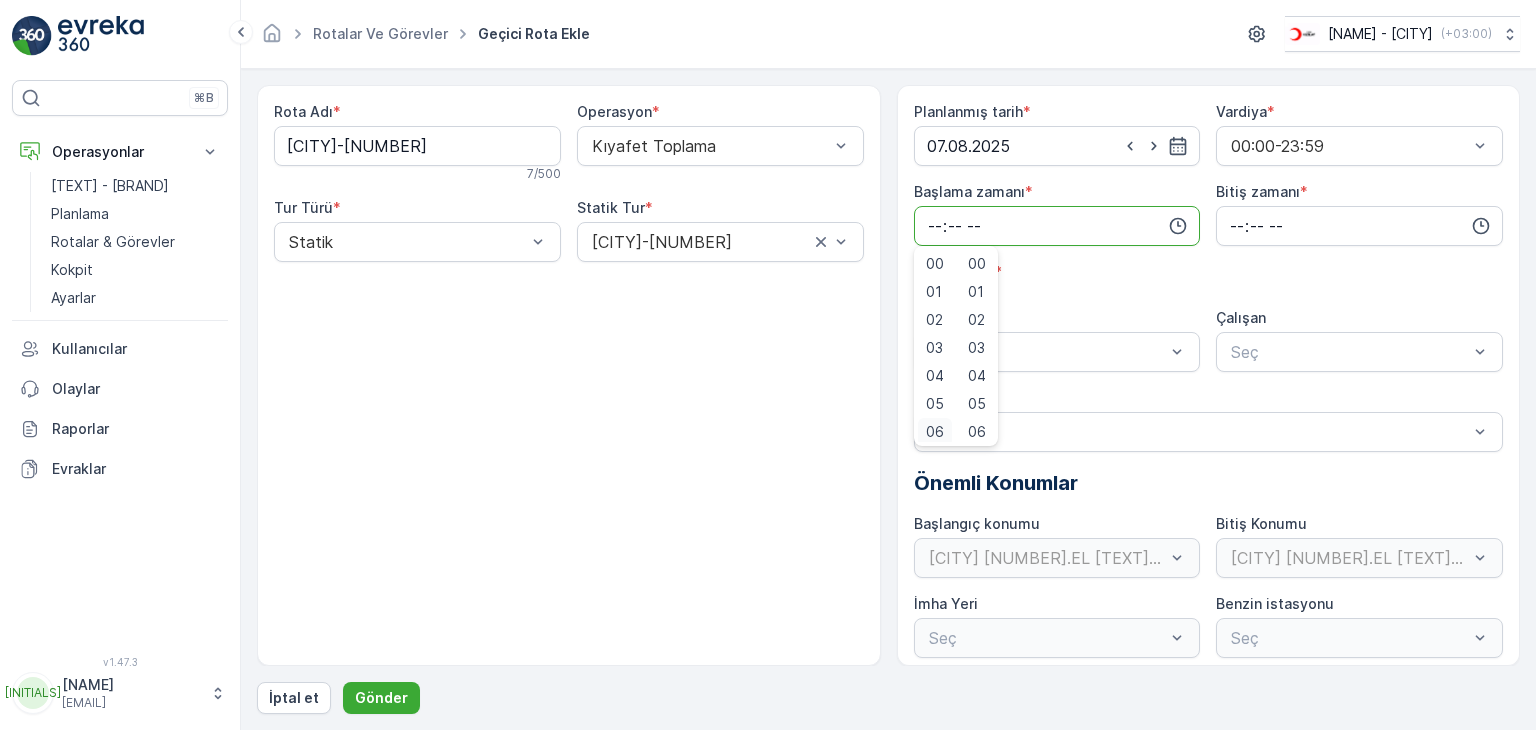 scroll, scrollTop: 4, scrollLeft: 0, axis: vertical 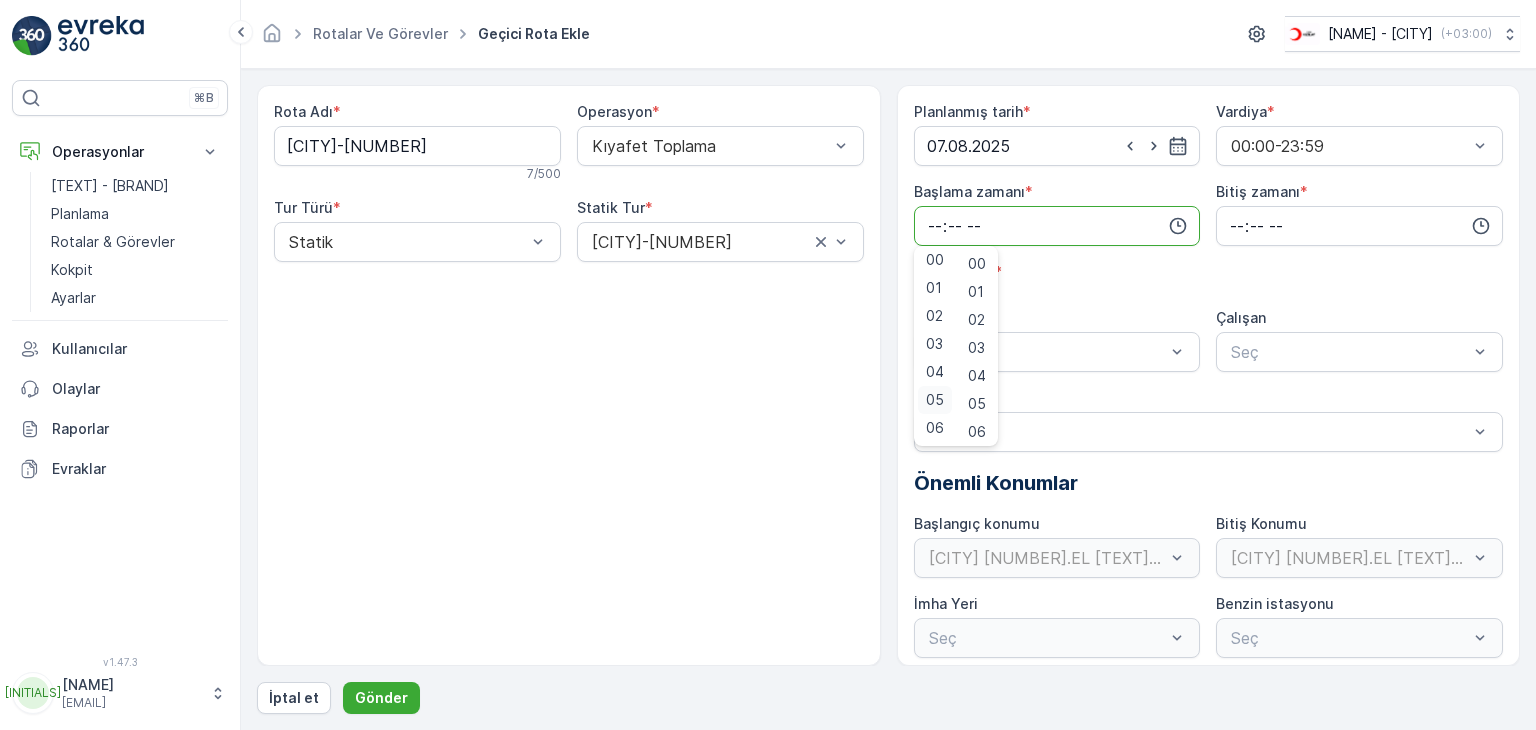 click on "05" at bounding box center [935, 400] 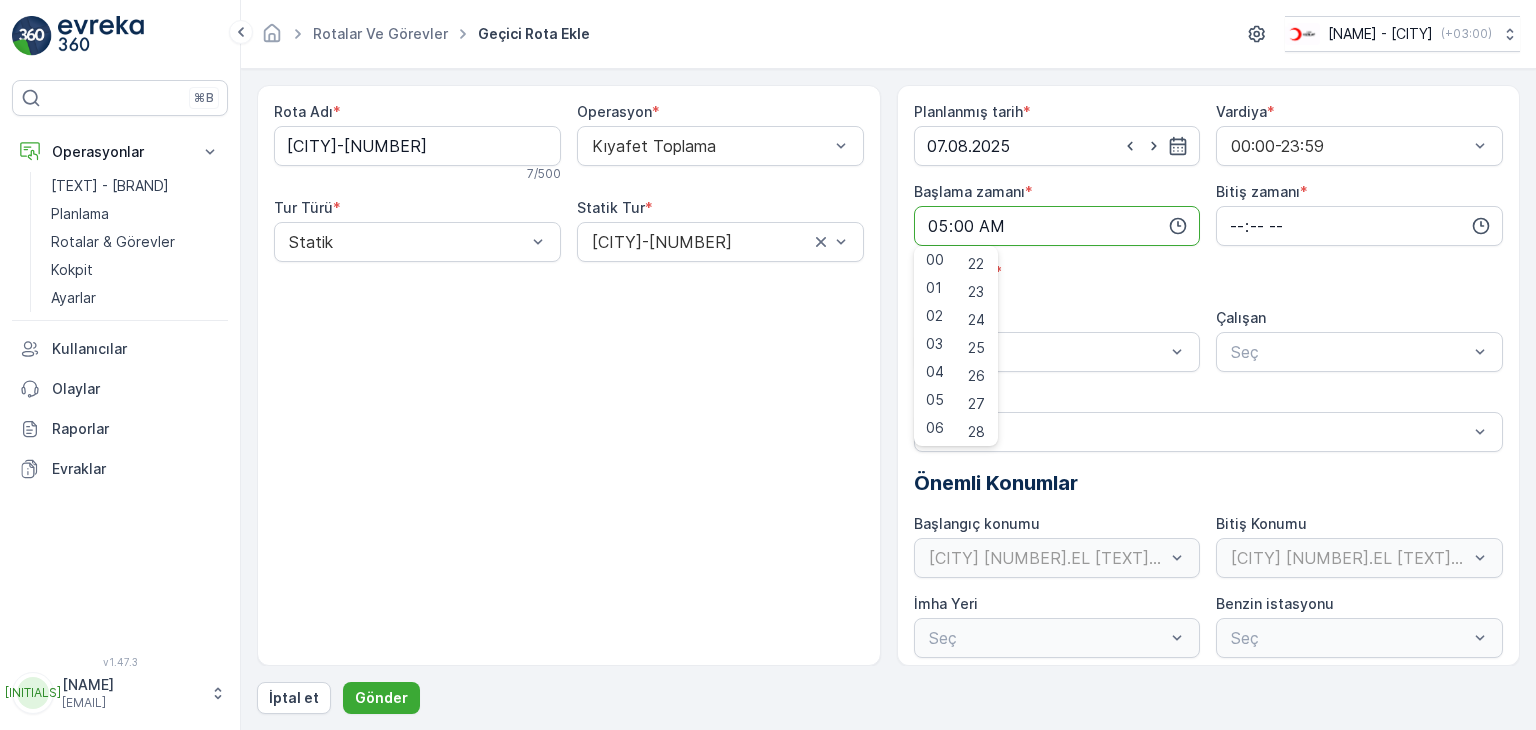 scroll, scrollTop: 700, scrollLeft: 0, axis: vertical 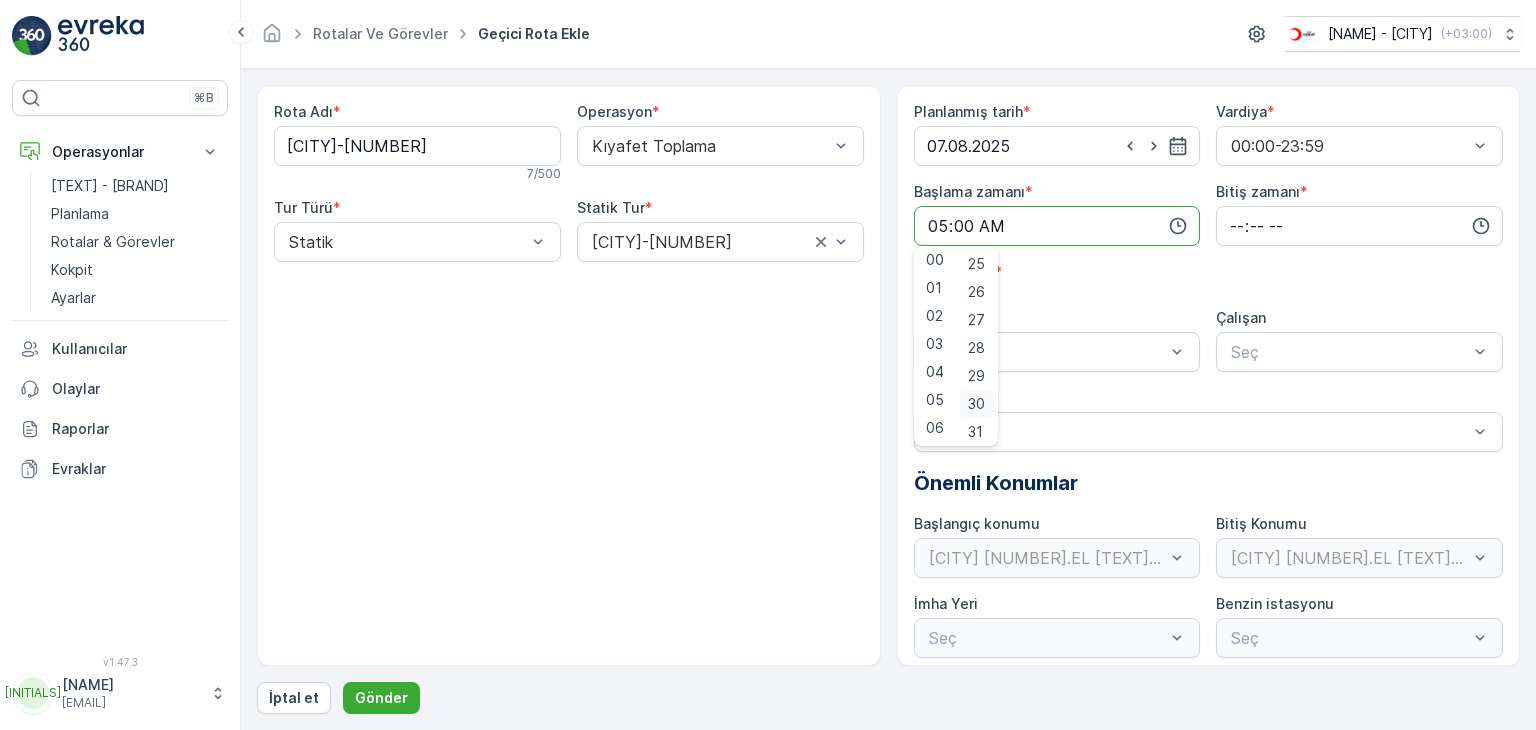 click on "30" at bounding box center [976, 404] 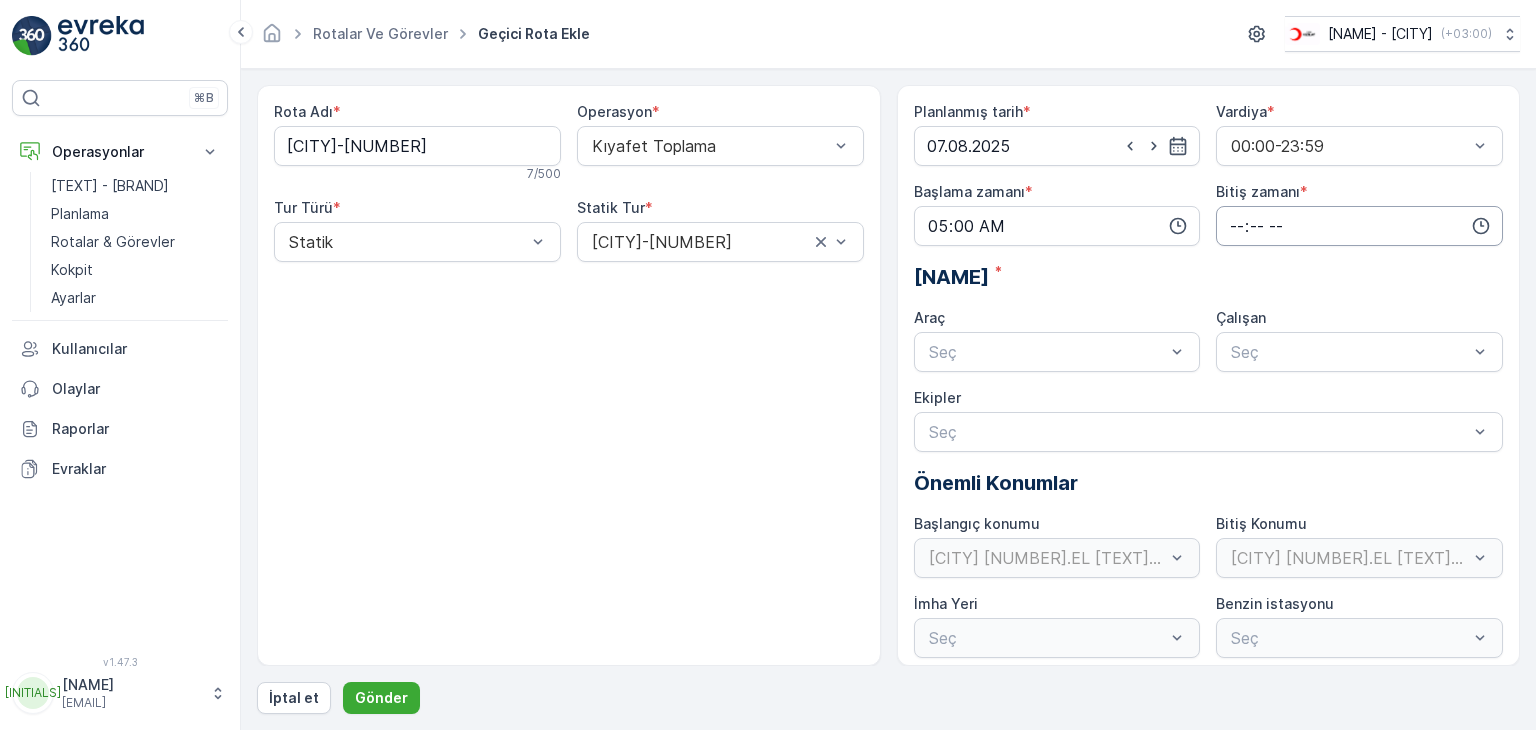 click at bounding box center [1359, 226] 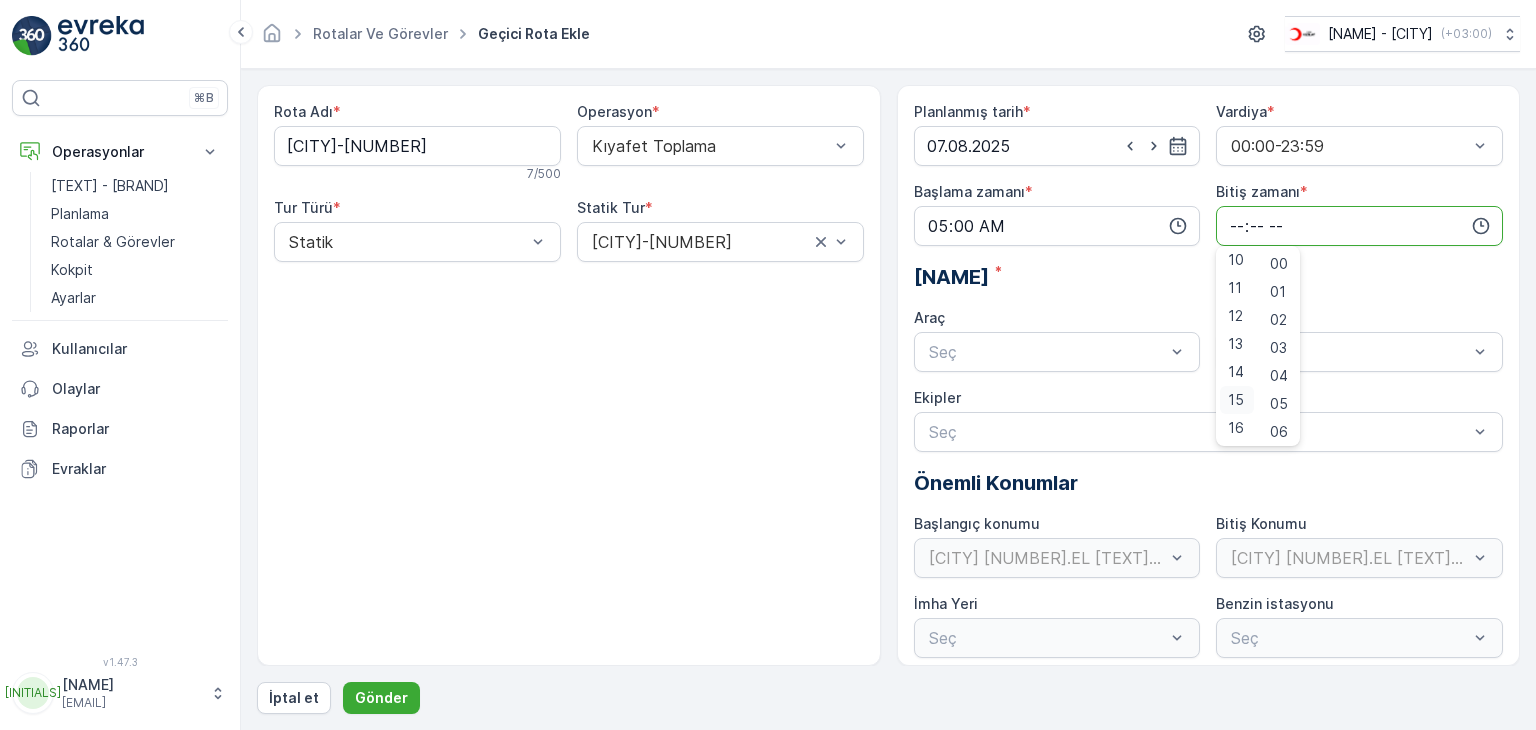 scroll, scrollTop: 300, scrollLeft: 0, axis: vertical 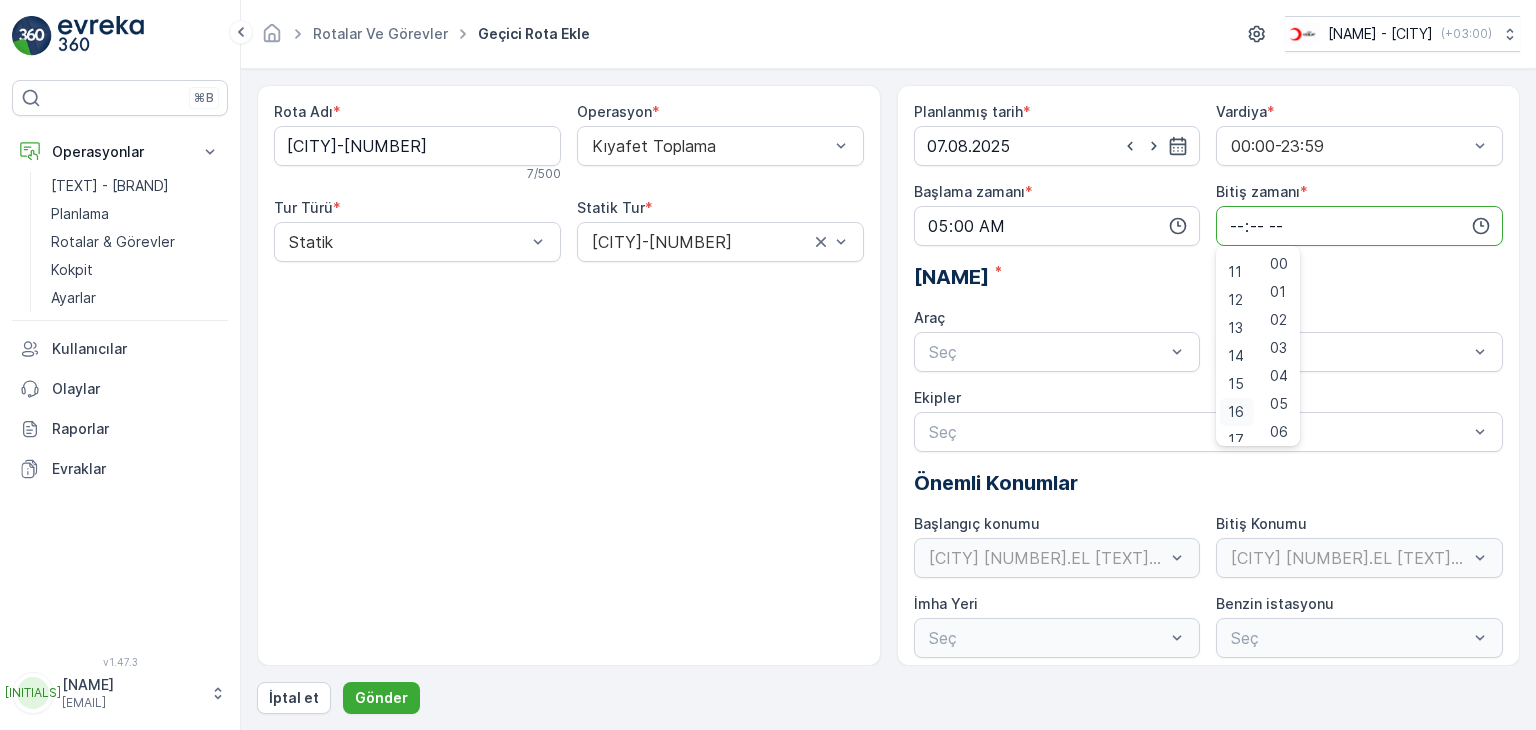 click on "16" at bounding box center [1236, 412] 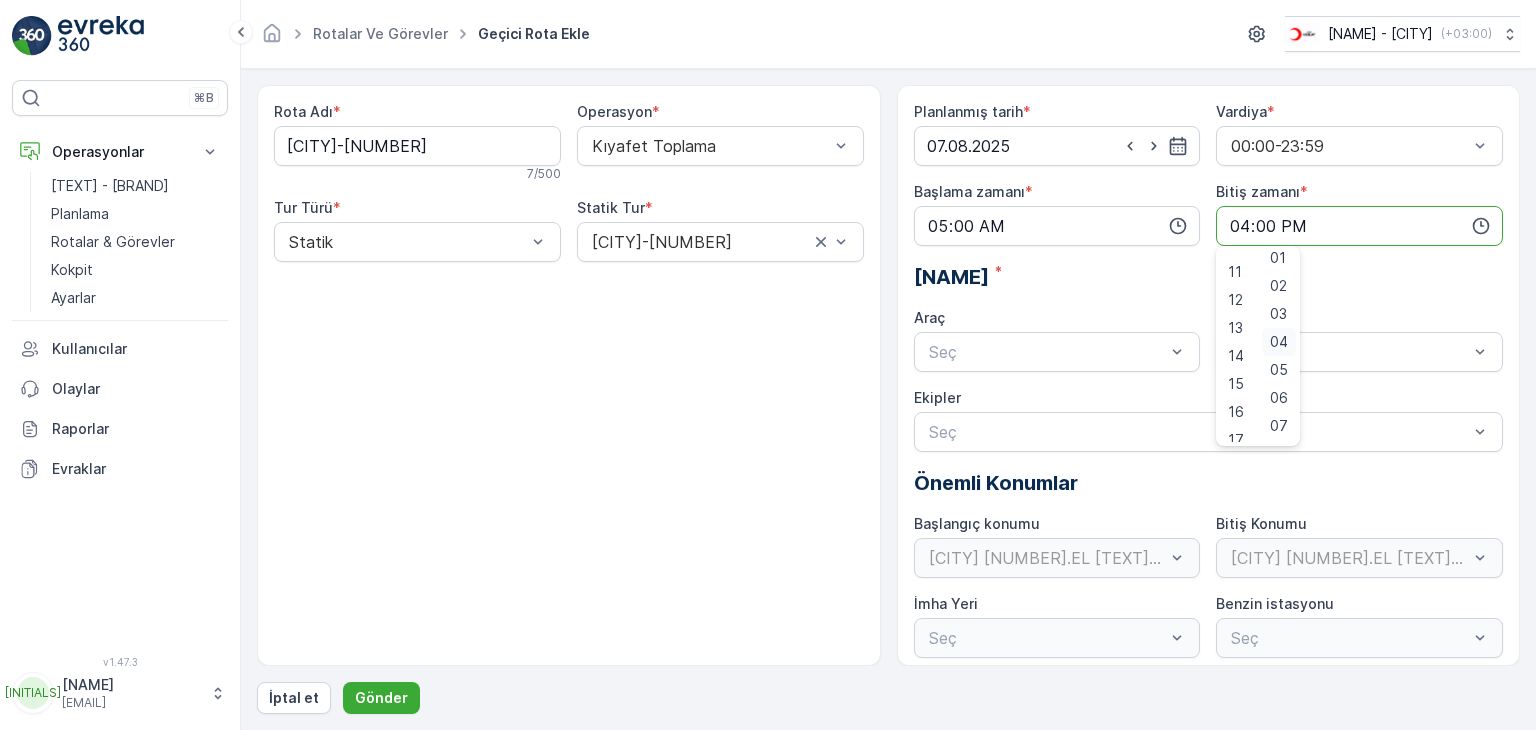 scroll, scrollTop: 0, scrollLeft: 0, axis: both 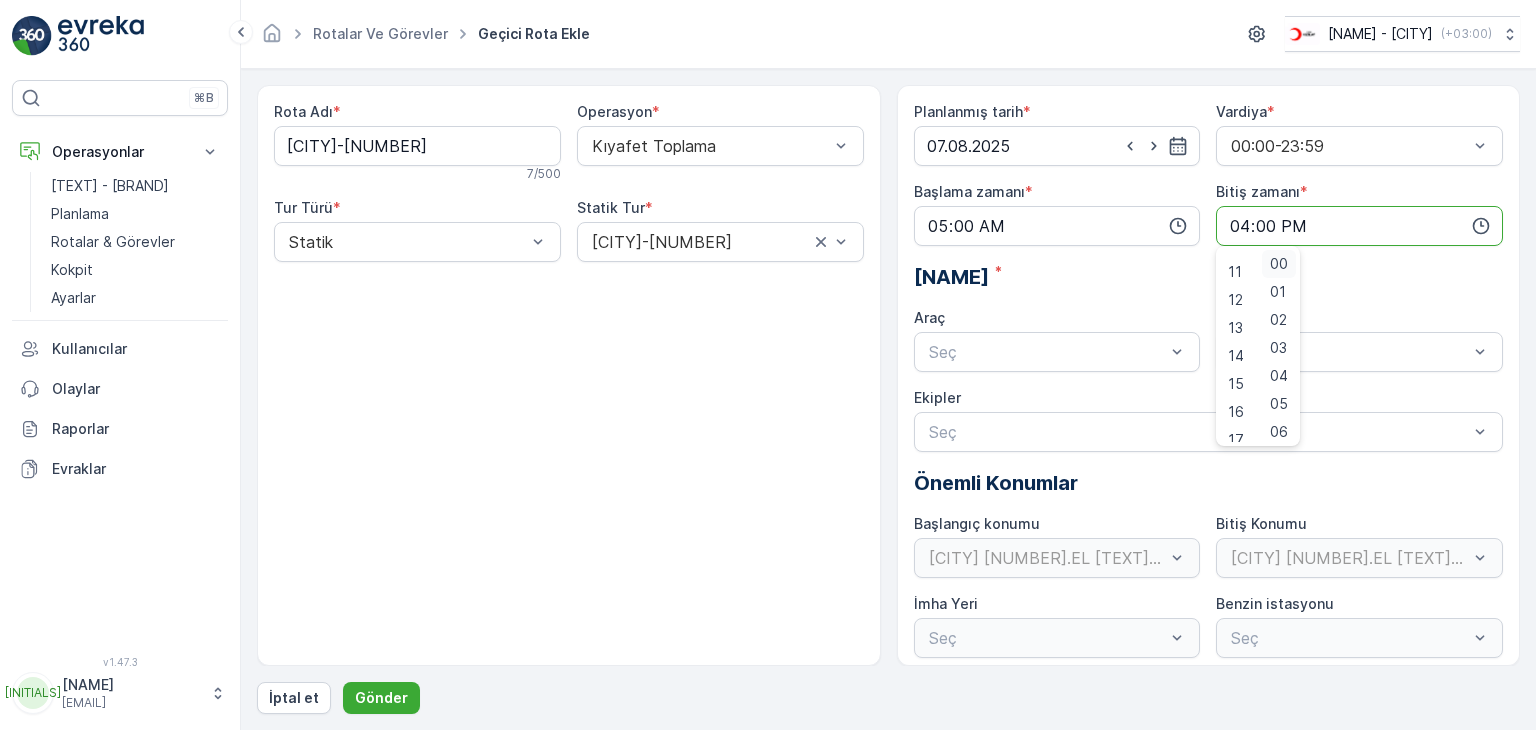 click on "00" at bounding box center [1279, 264] 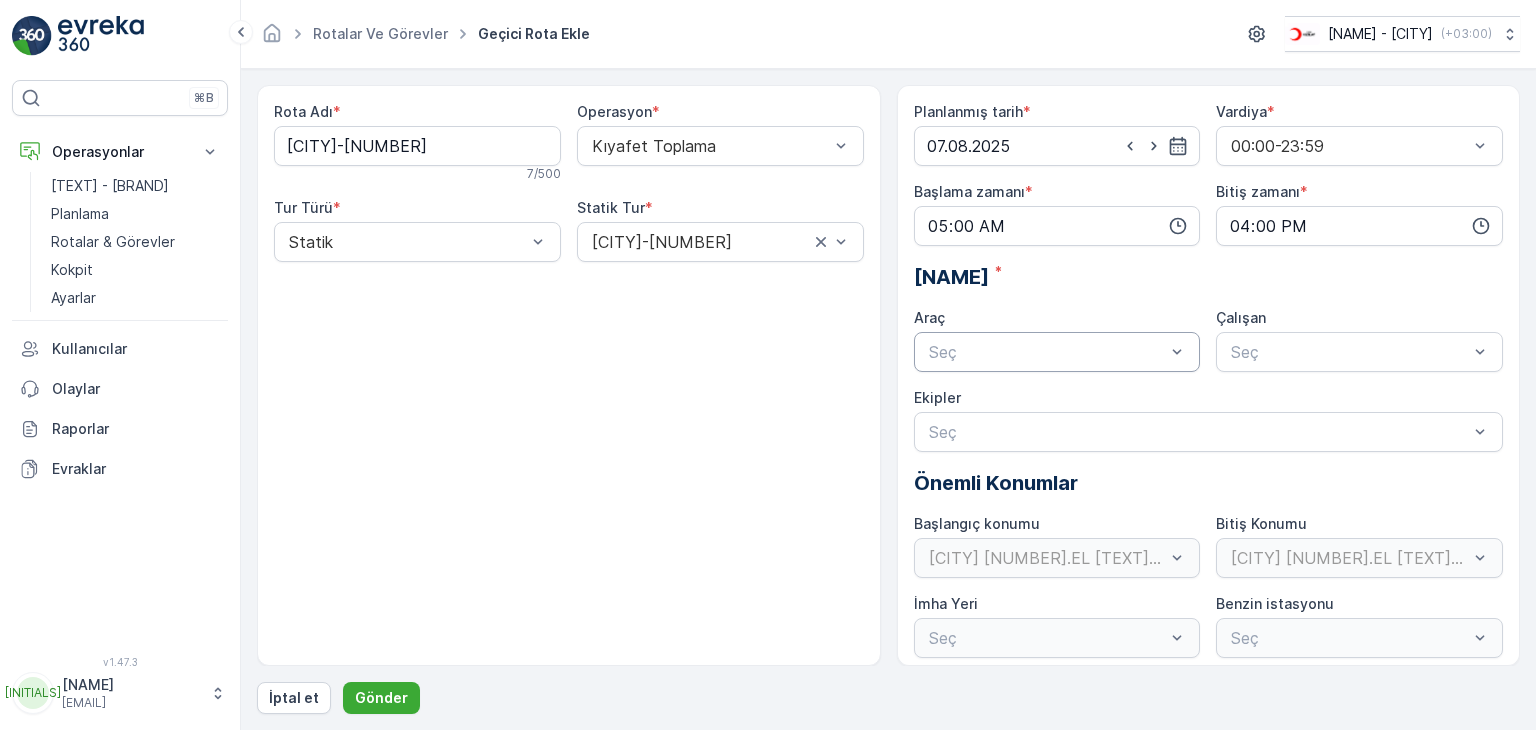 click at bounding box center [1047, 352] 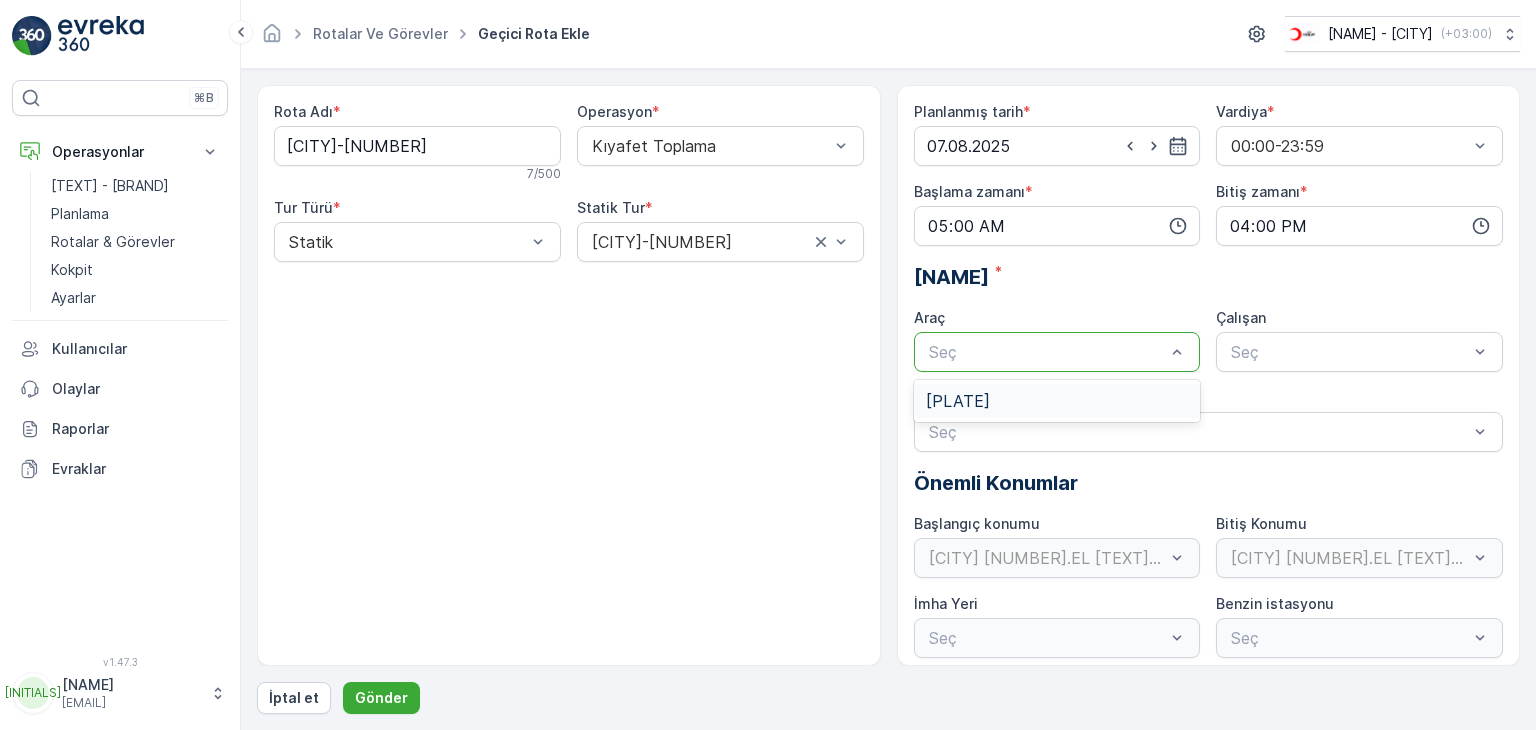 click on "[PLATE]" at bounding box center (958, 401) 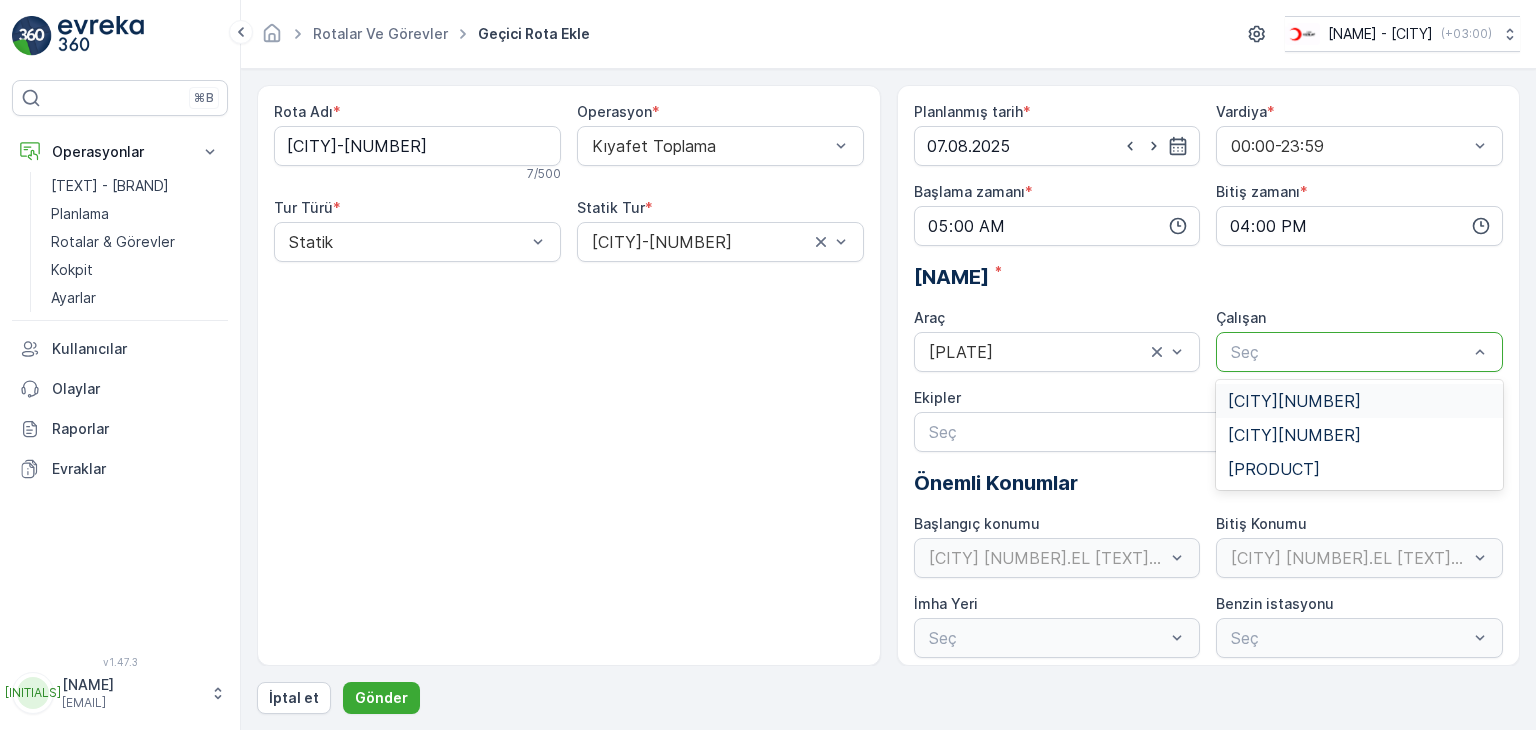 click at bounding box center (1349, 352) 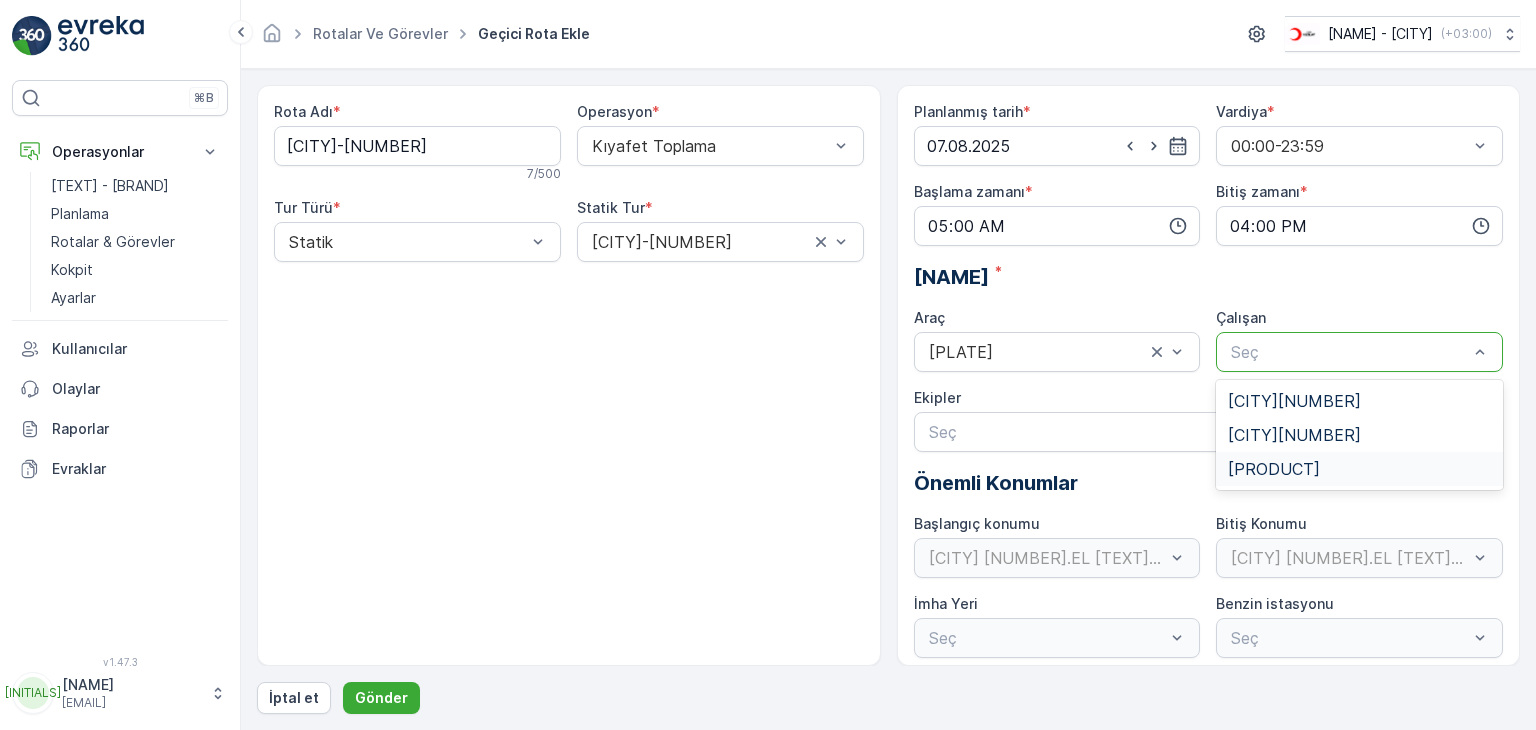 click on "[PRODUCT]" at bounding box center (1274, 469) 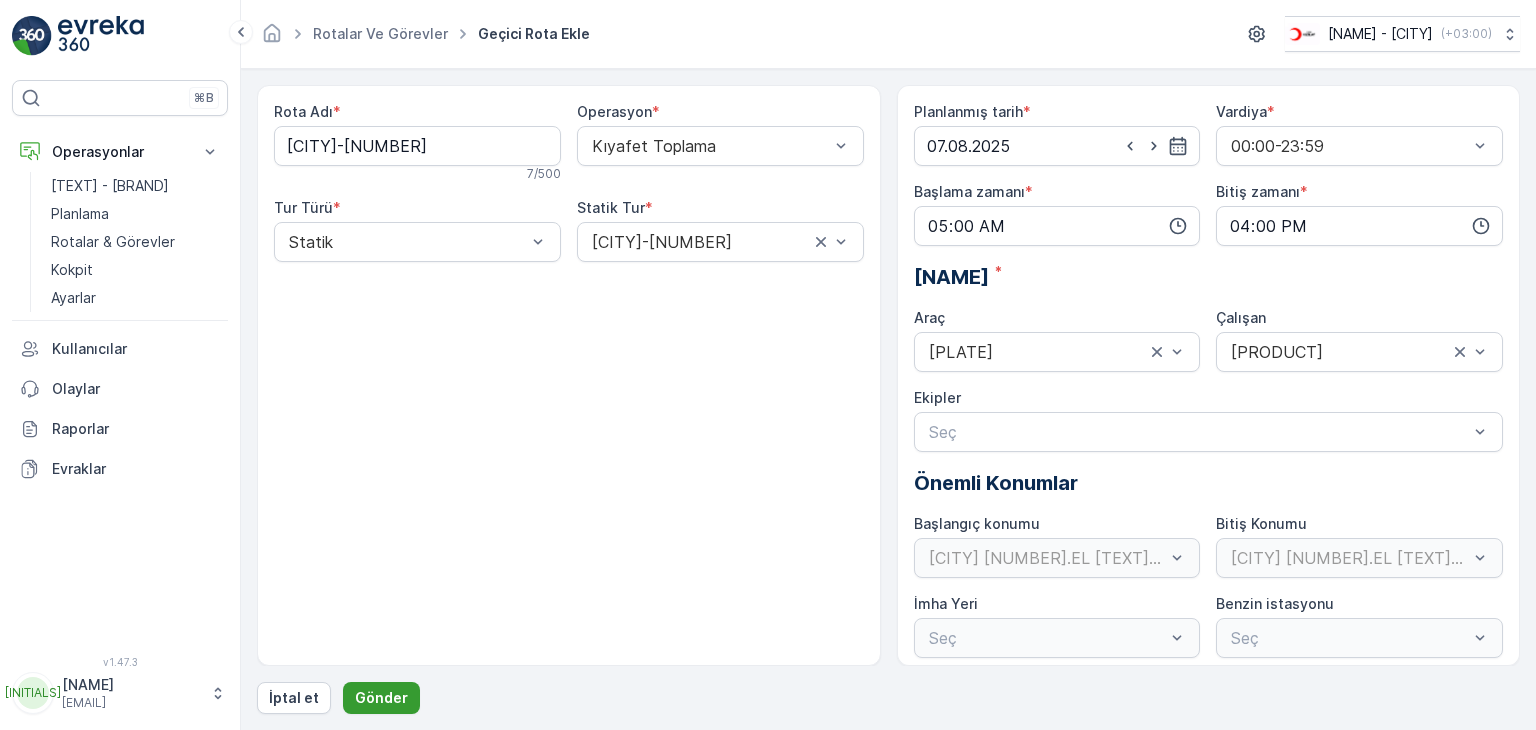 click on "Gönder" at bounding box center [381, 698] 